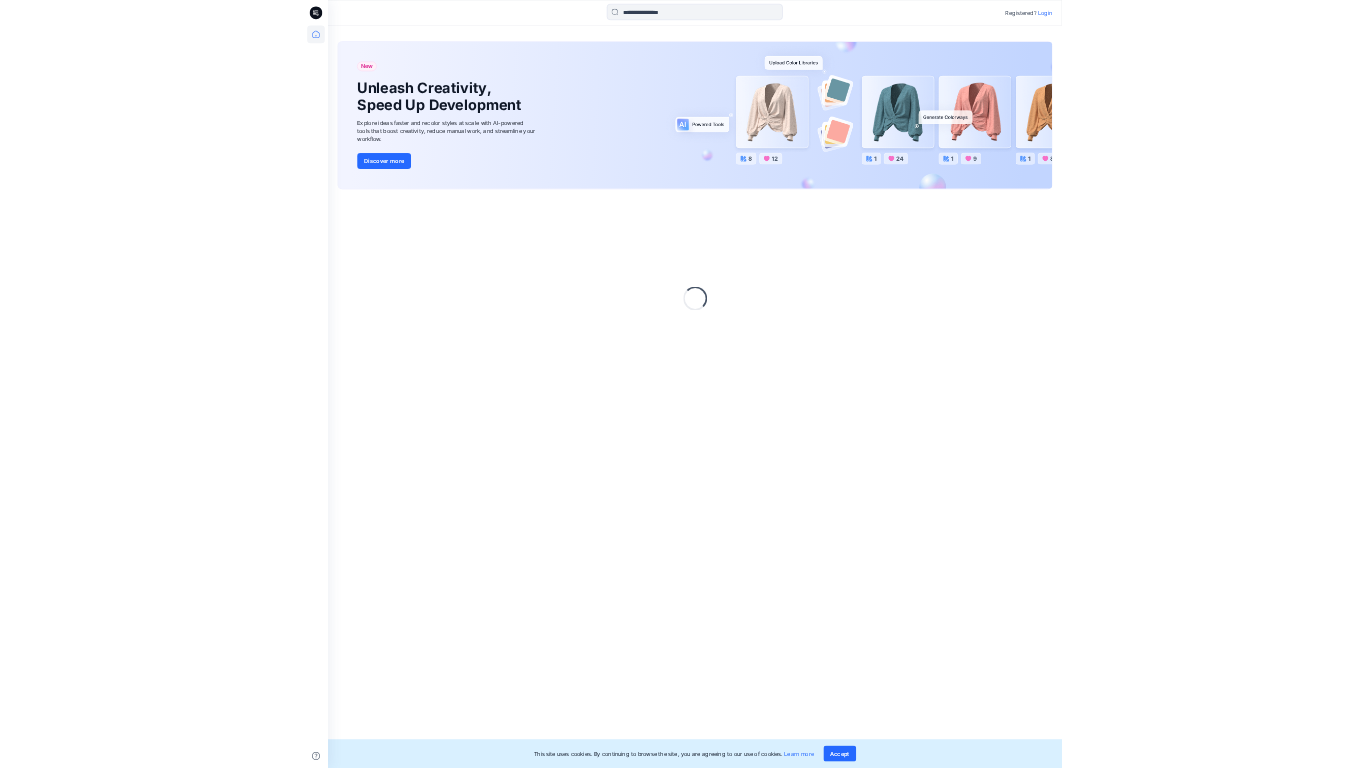 scroll, scrollTop: 0, scrollLeft: 0, axis: both 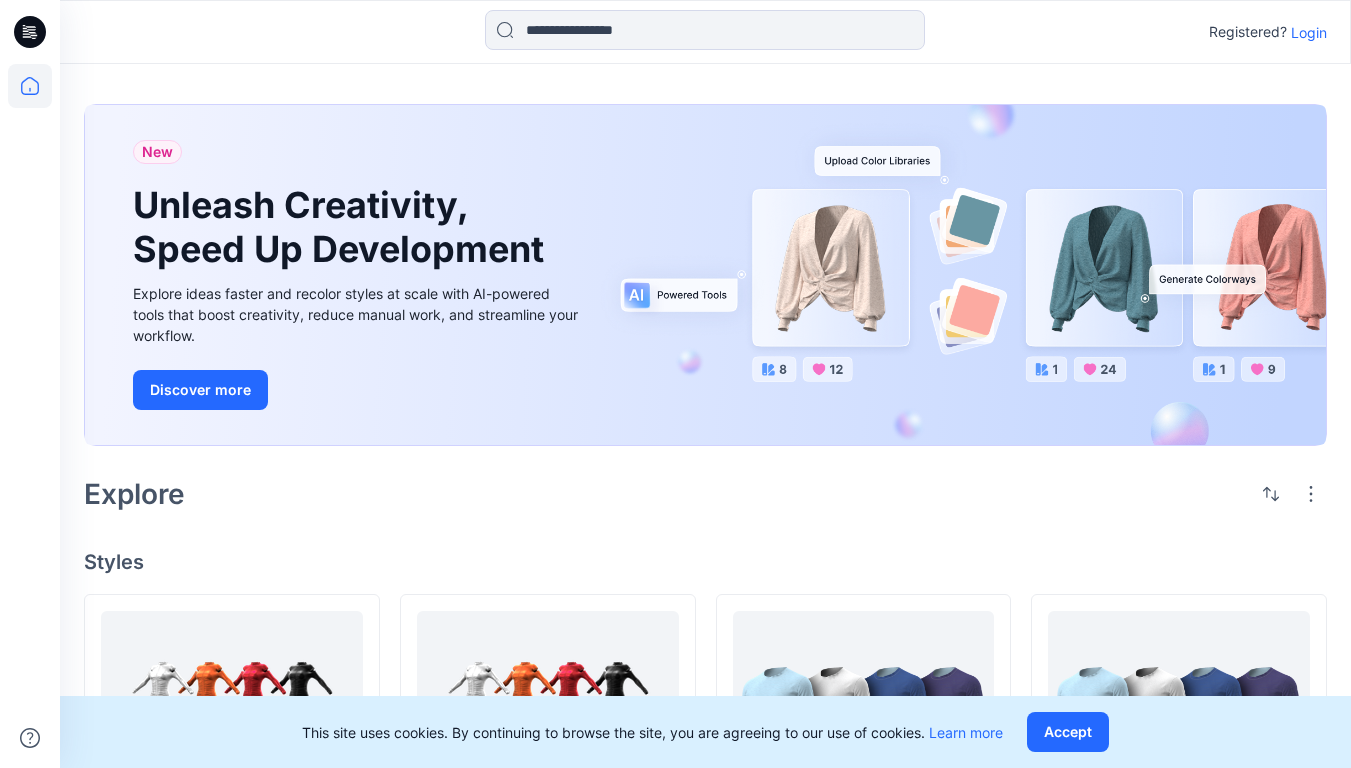 click on "Login" at bounding box center (1309, 32) 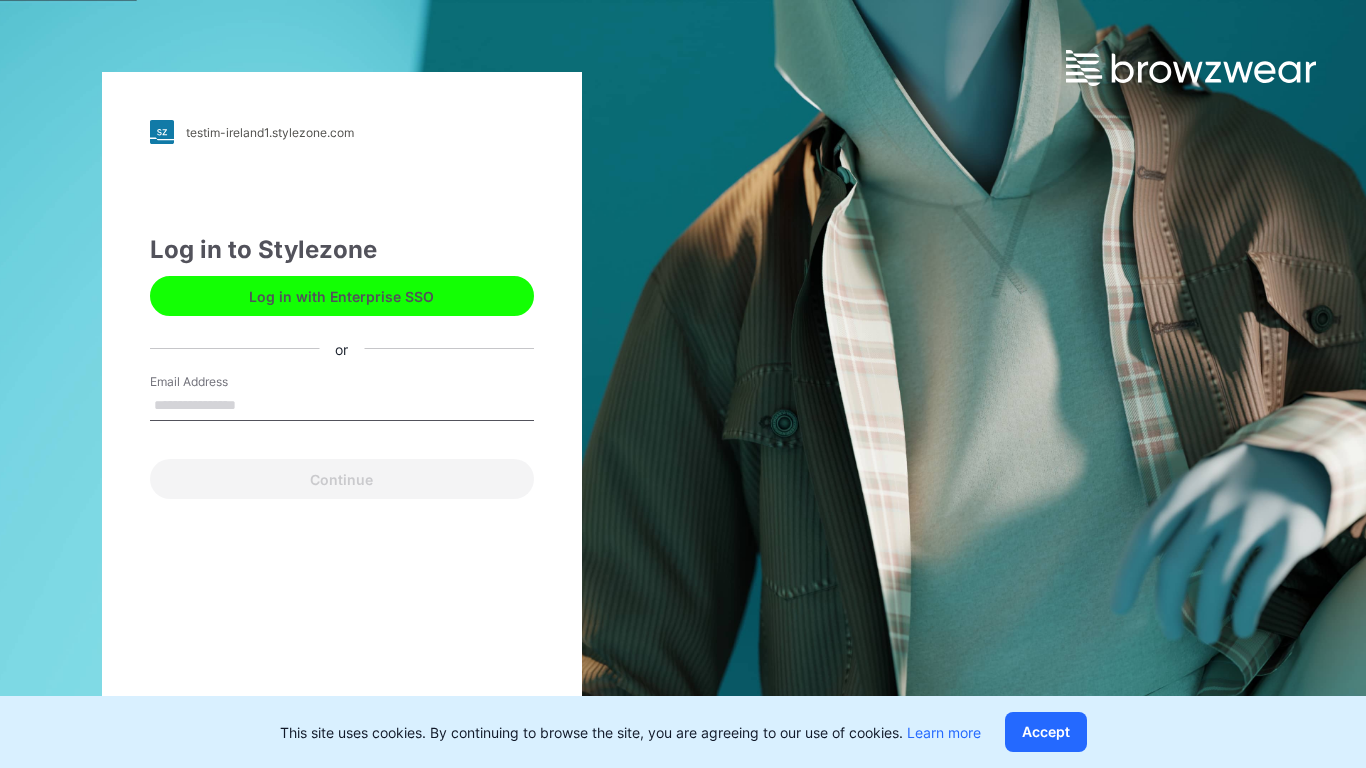 click on "Email Address" at bounding box center (342, 406) 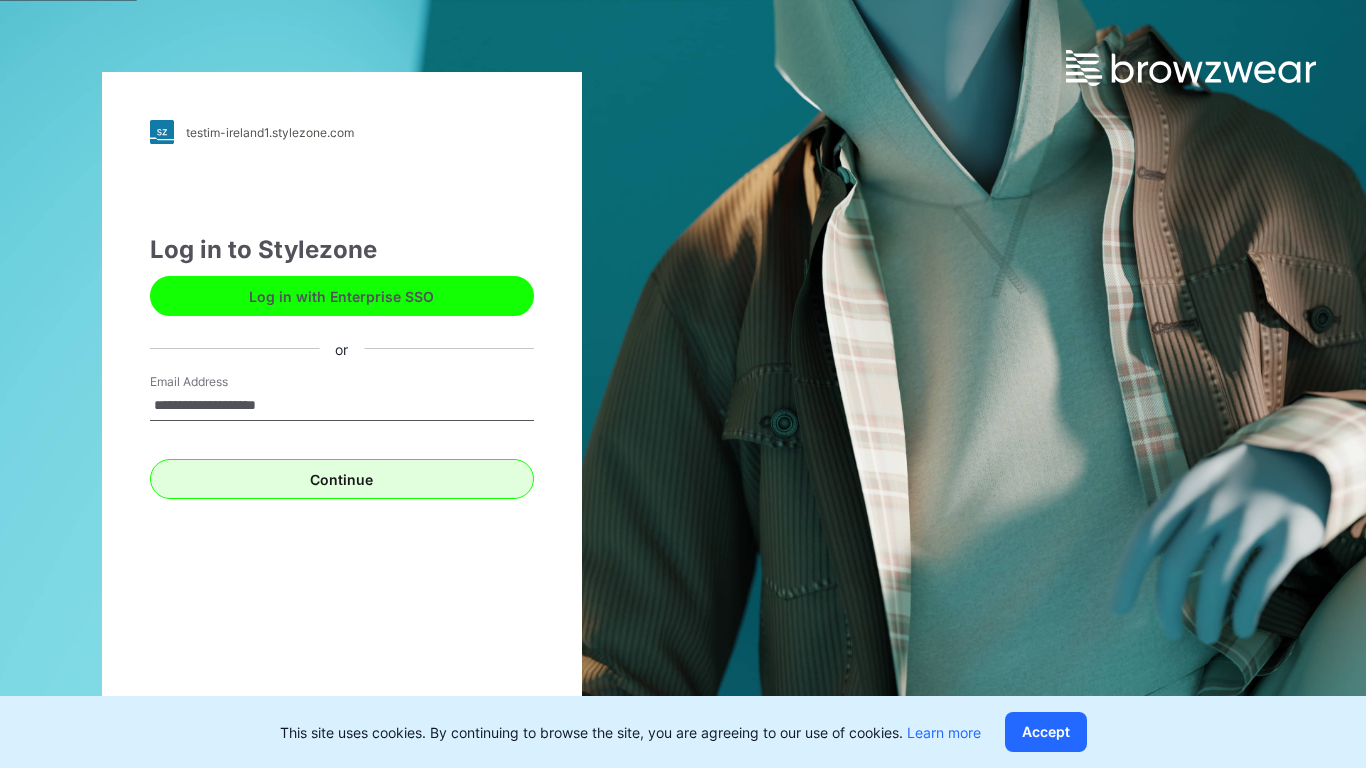 type on "**********" 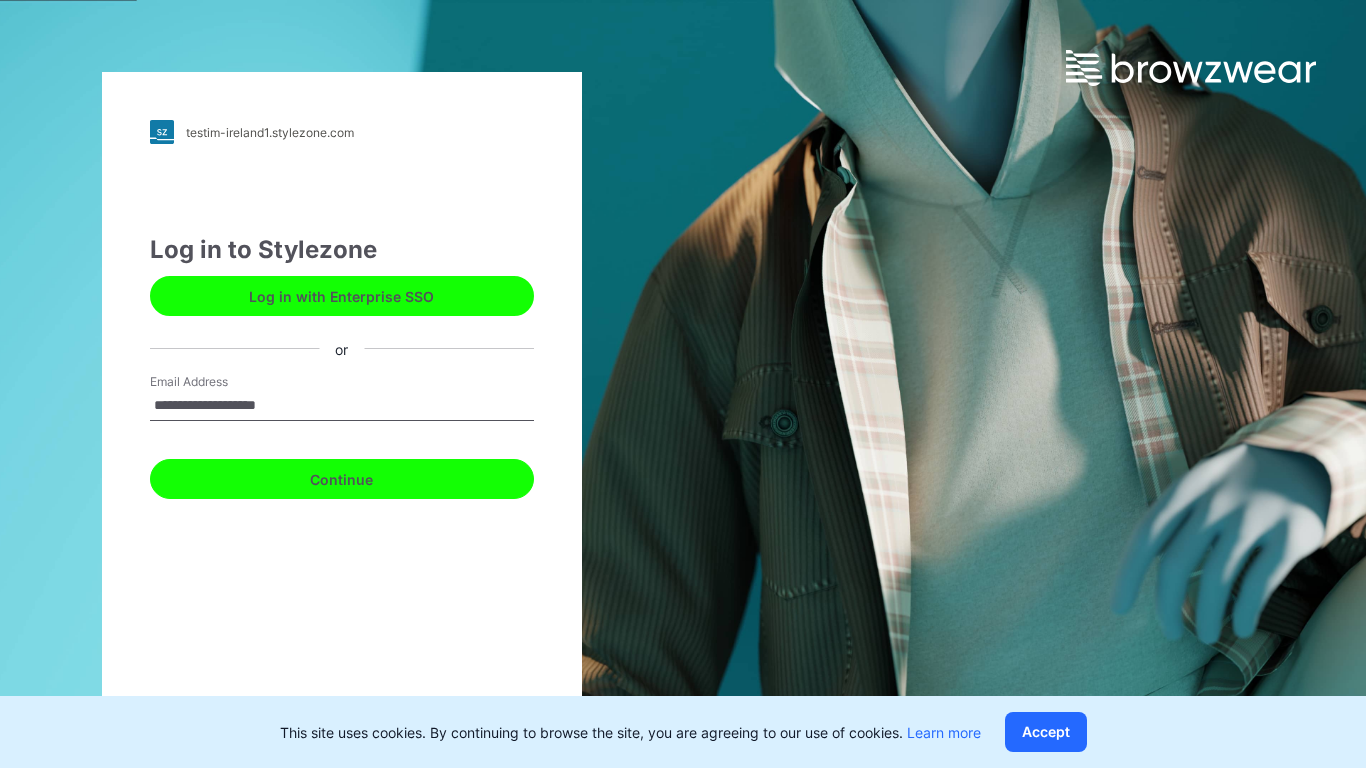 click on "Continue" at bounding box center [342, 479] 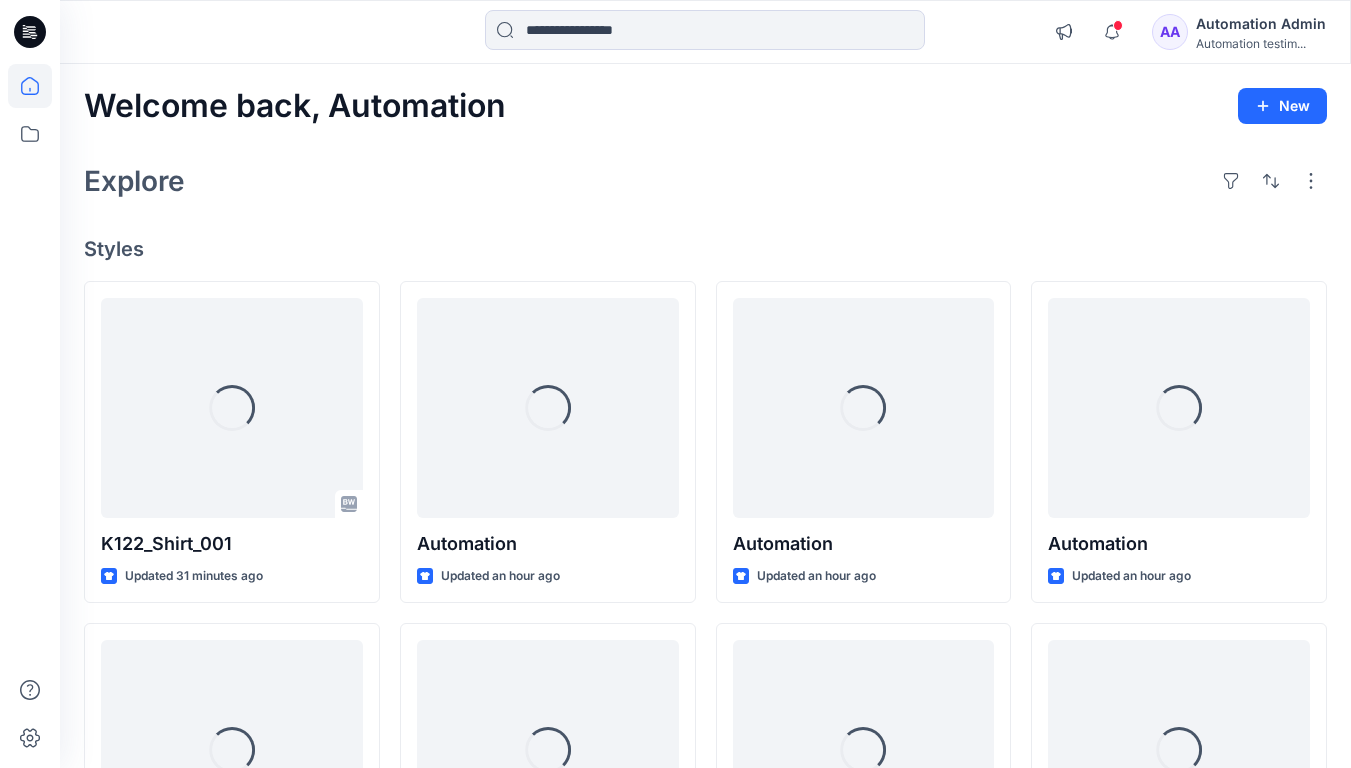 scroll, scrollTop: 0, scrollLeft: 0, axis: both 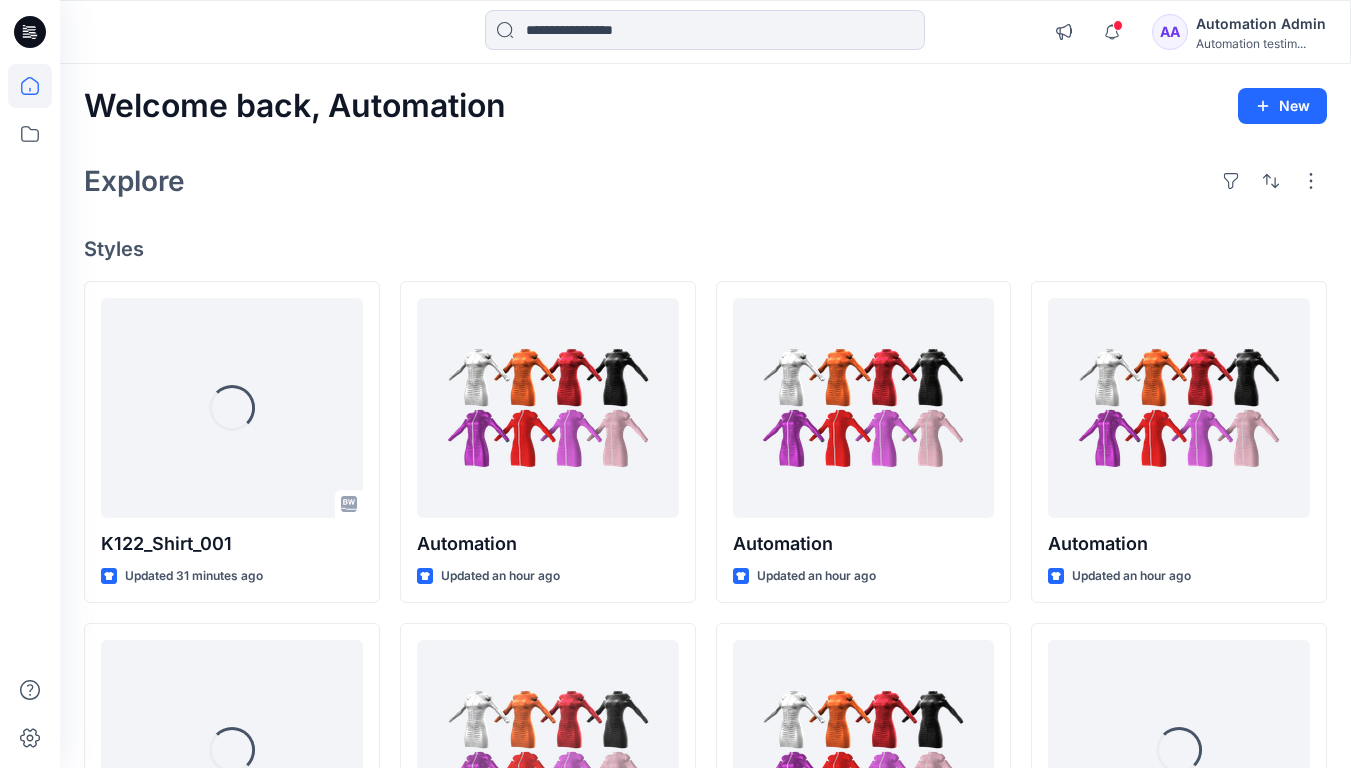 click 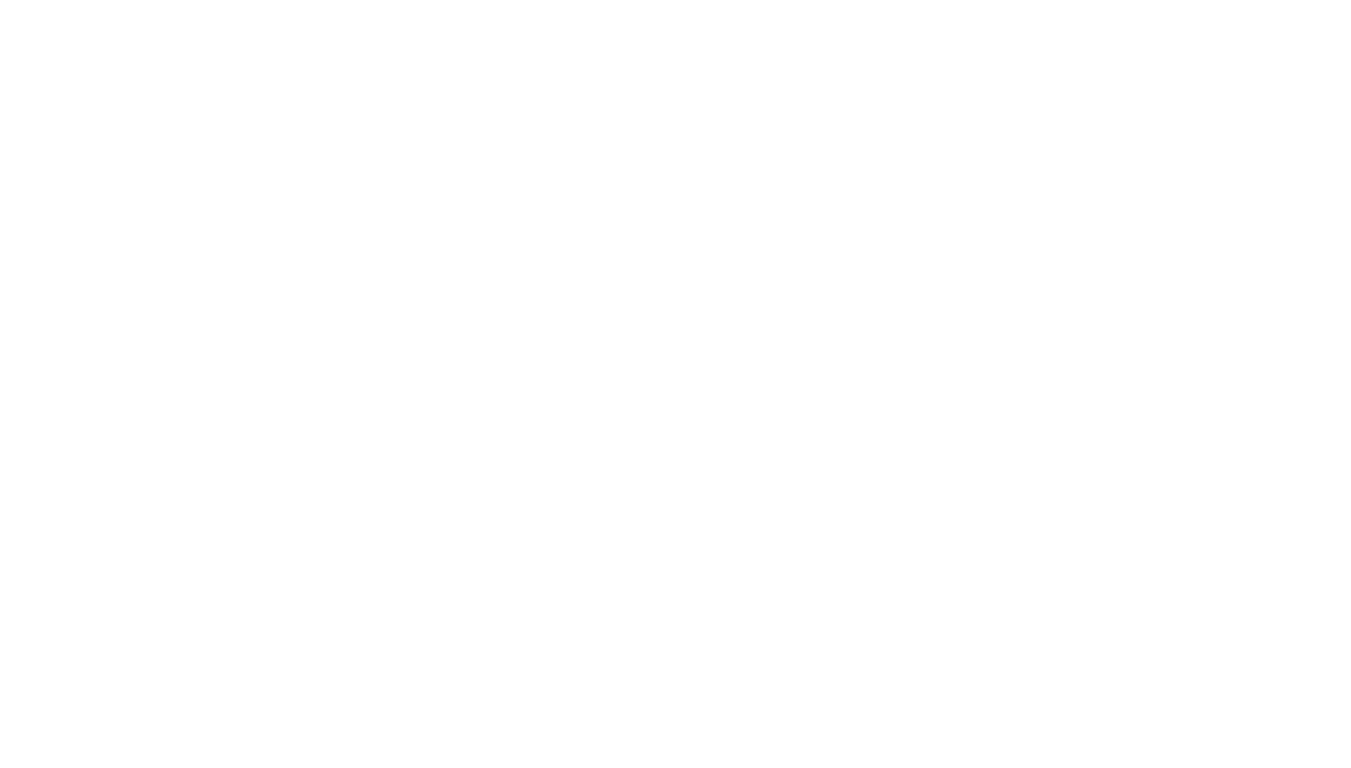 scroll, scrollTop: 0, scrollLeft: 0, axis: both 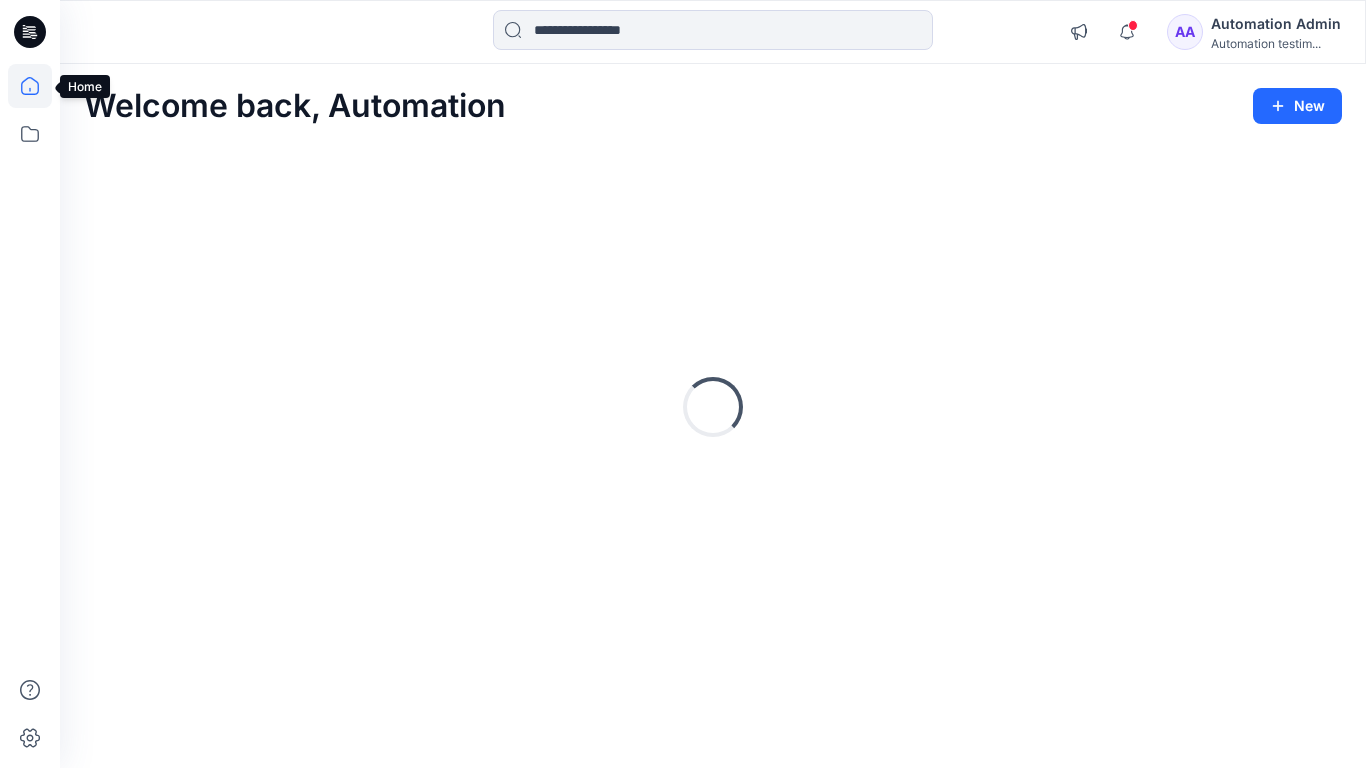 click on "AA Automation Admin Automation testim..." at bounding box center (1254, 32) 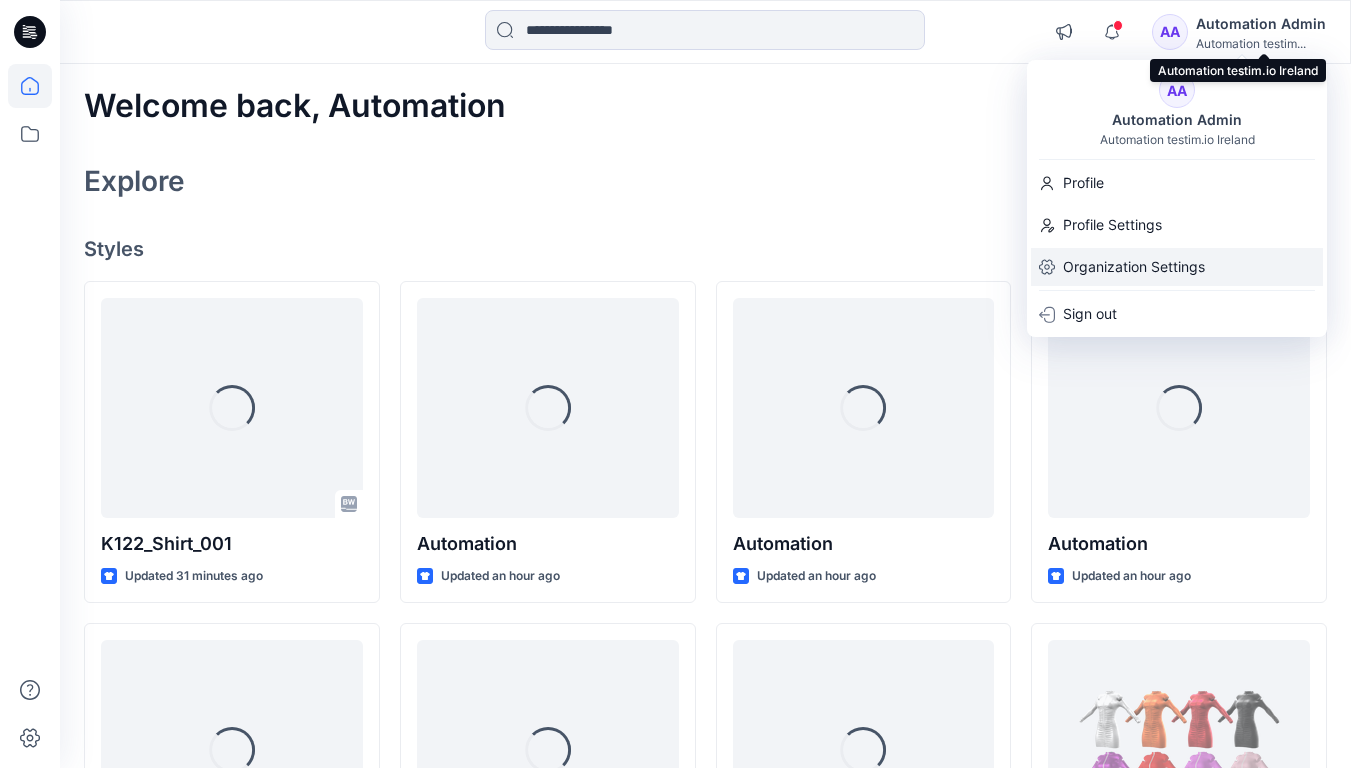 click on "Organization Settings" at bounding box center (1134, 267) 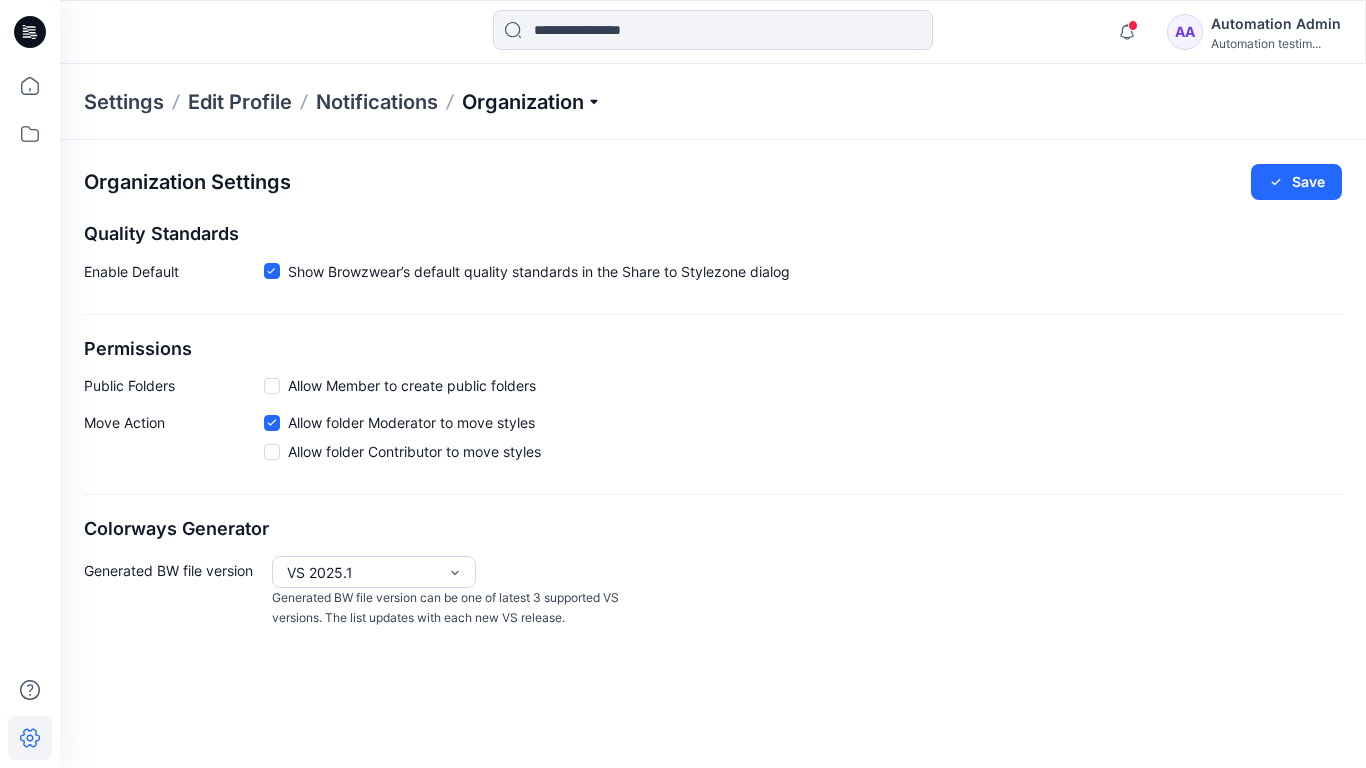 click on "Organization" at bounding box center (532, 102) 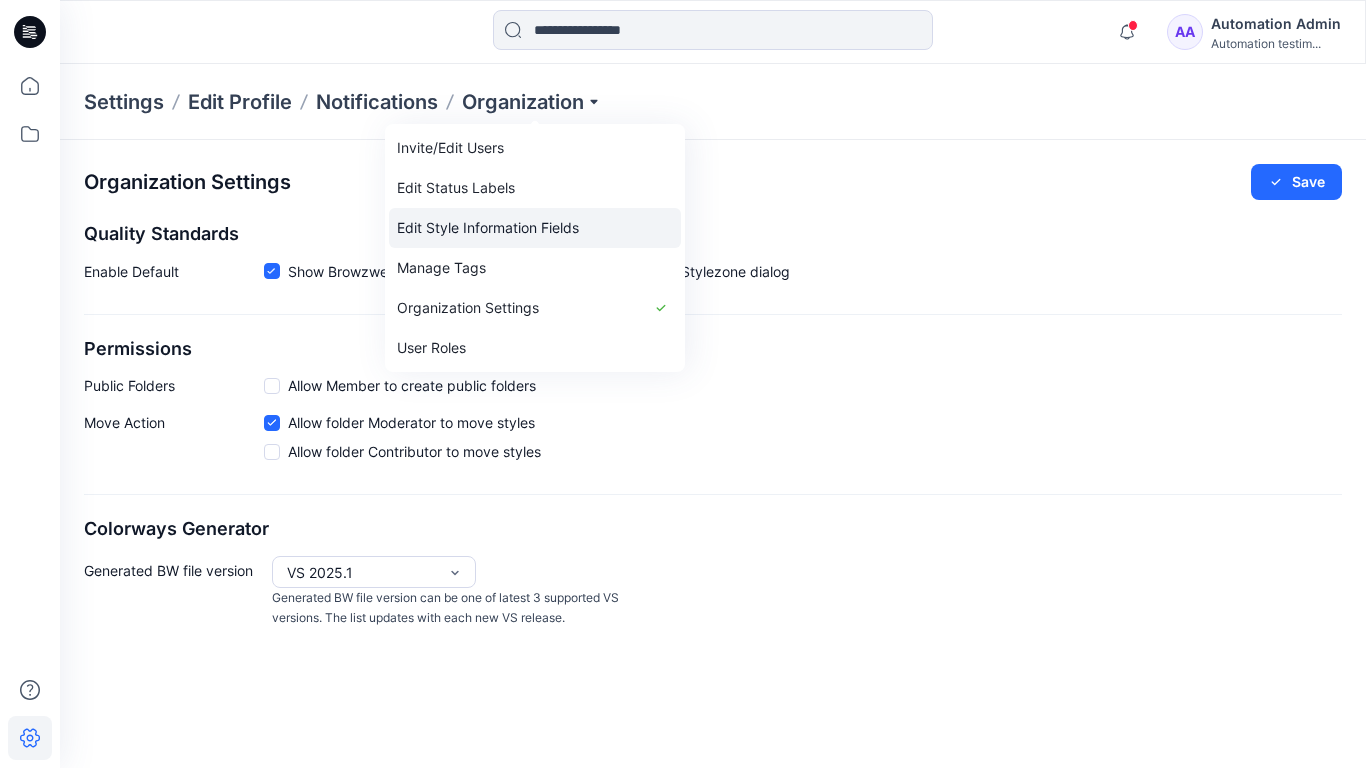 click on "Edit Style Information Fields" at bounding box center [535, 228] 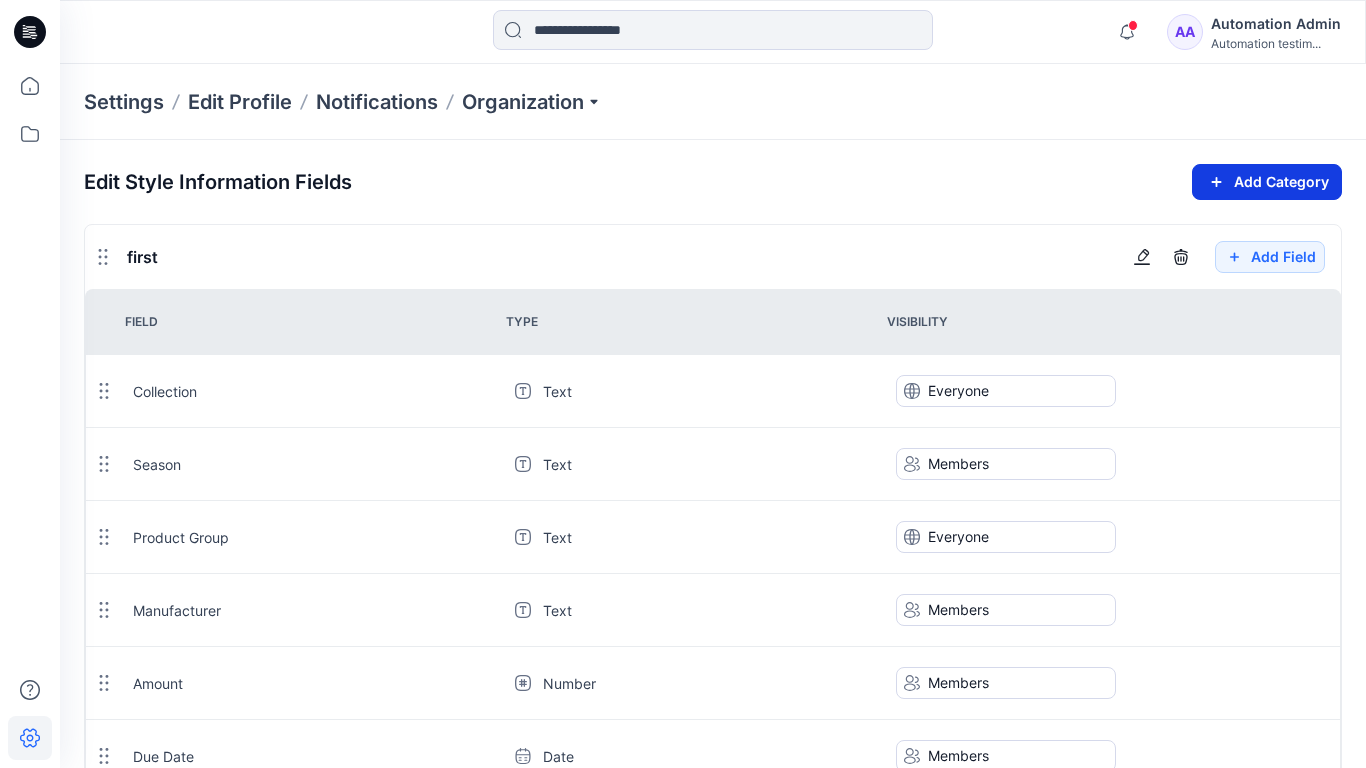 click 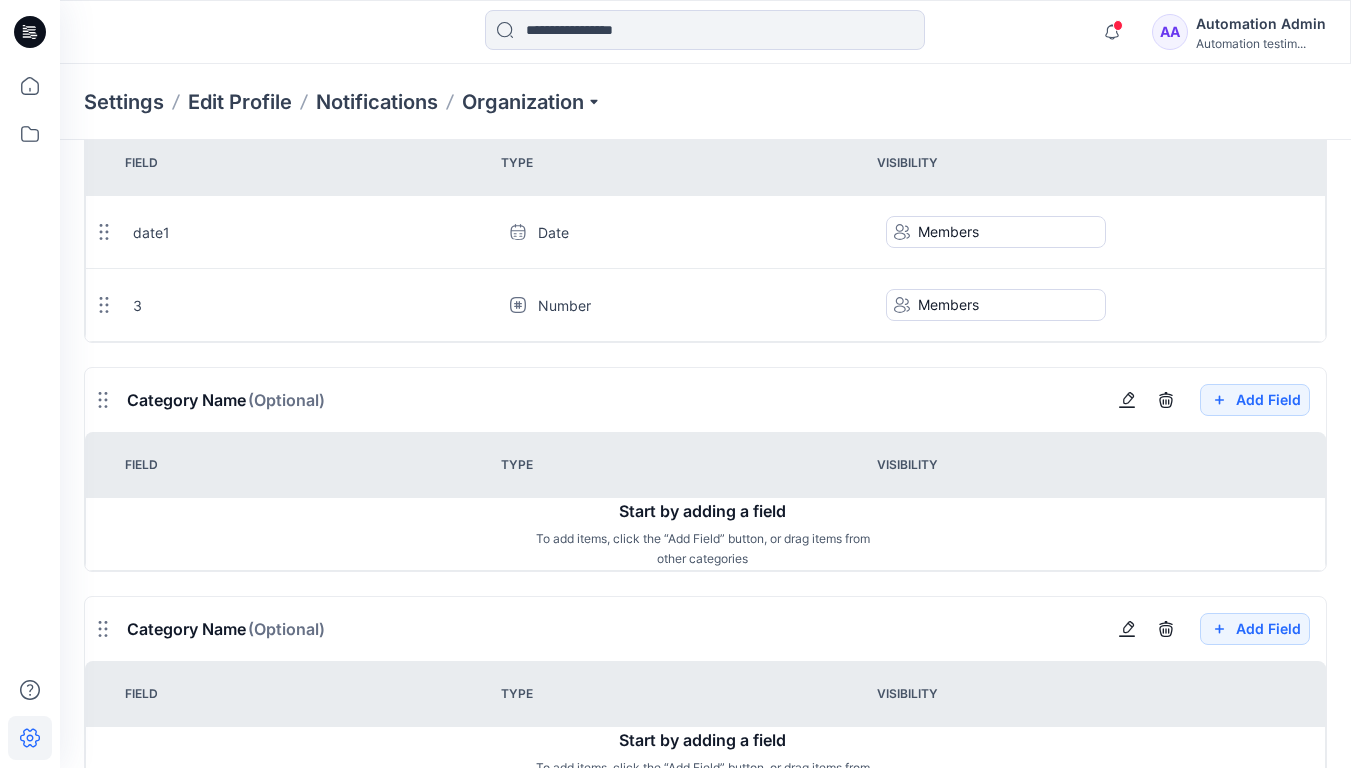 scroll, scrollTop: 1859, scrollLeft: 0, axis: vertical 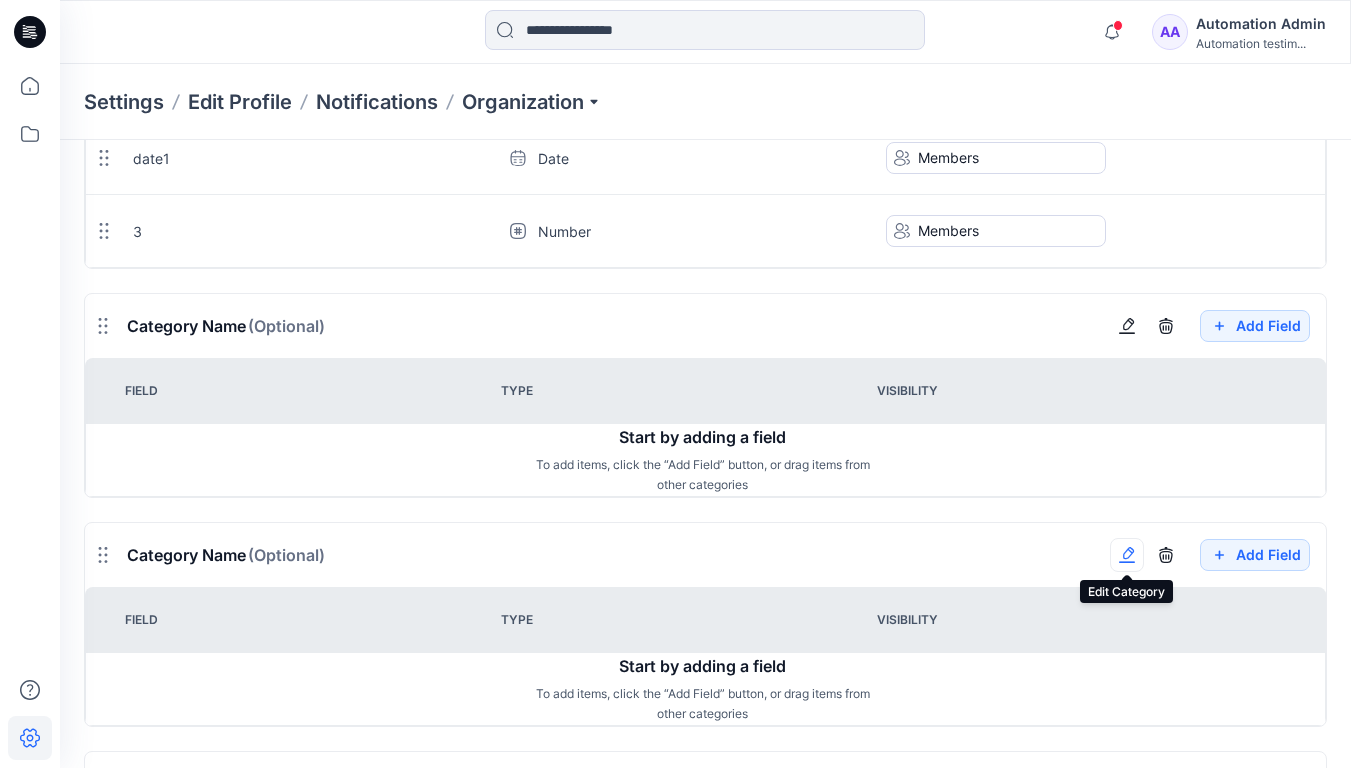 click at bounding box center (1127, 555) 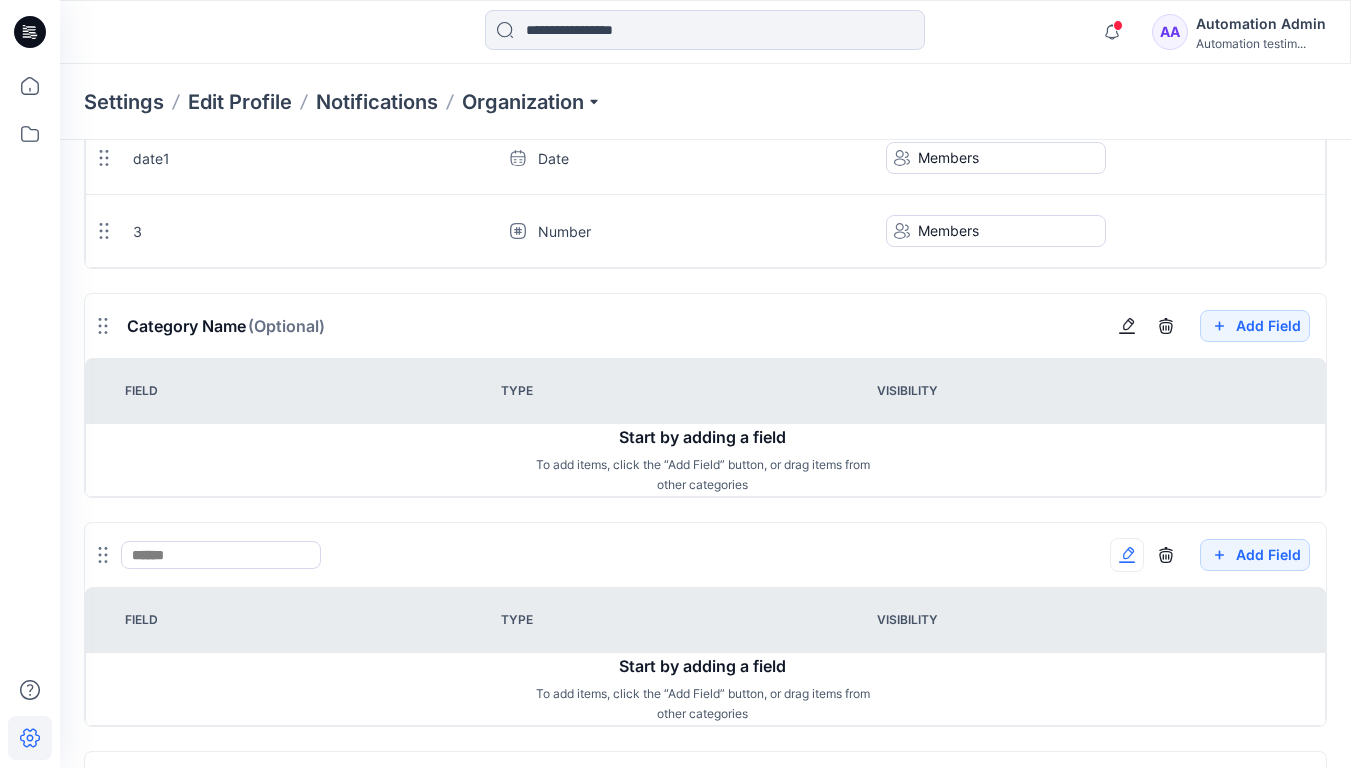 type on "*******" 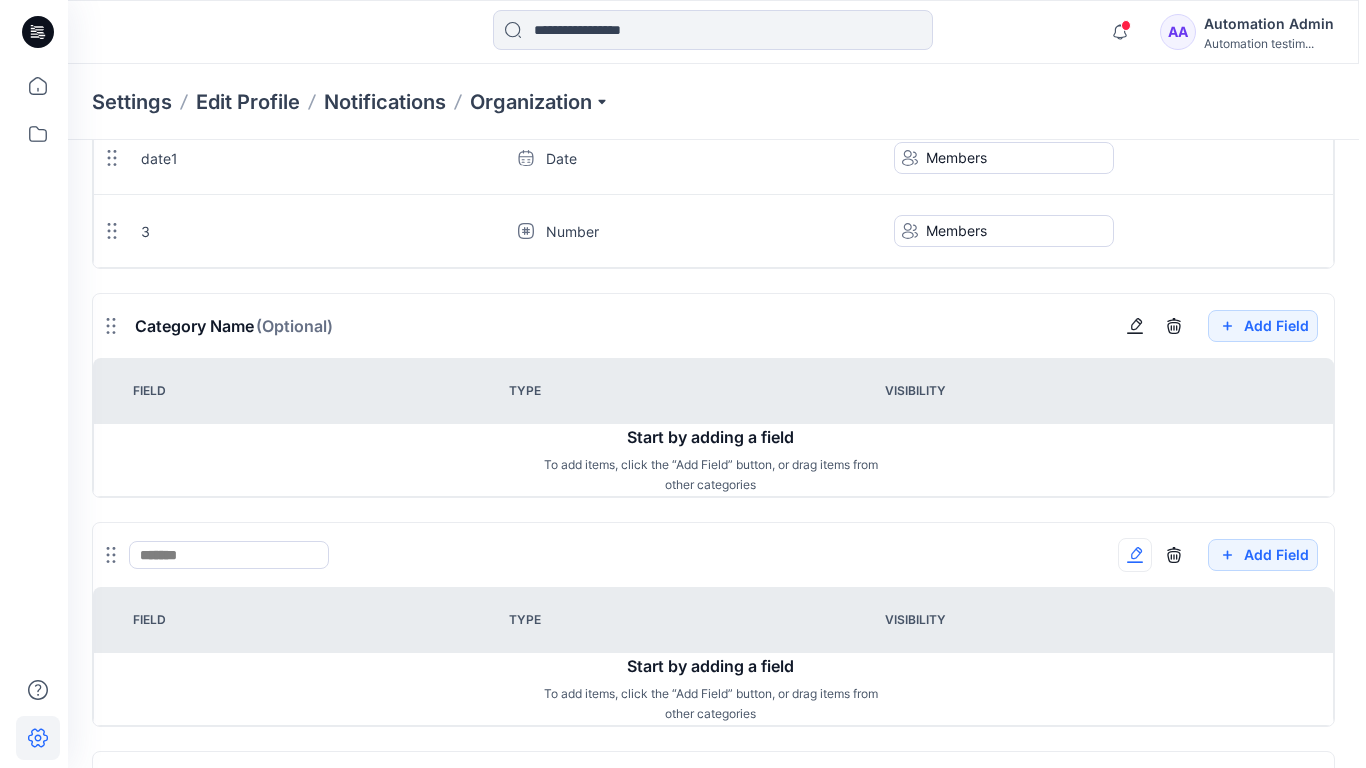 scroll, scrollTop: 2259, scrollLeft: 0, axis: vertical 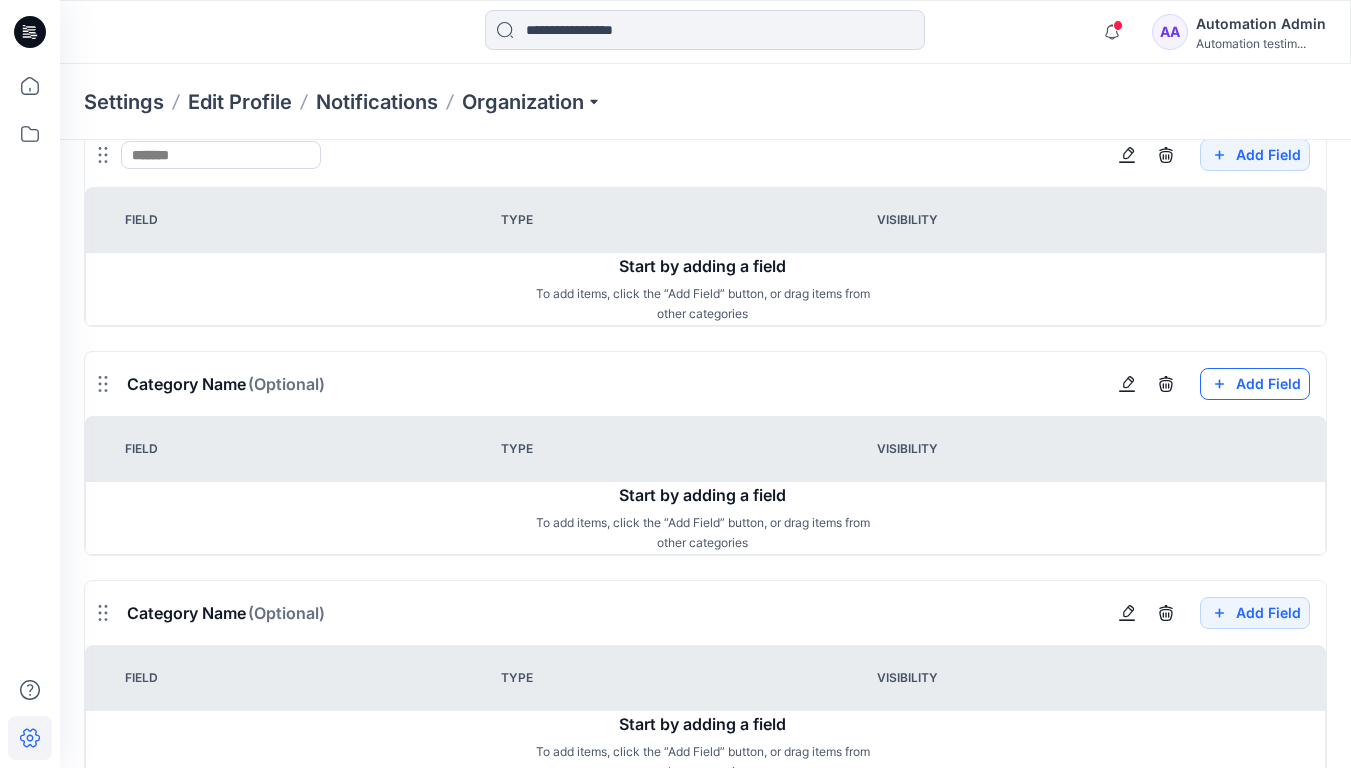 click on "Add Field" at bounding box center (1255, -2002) 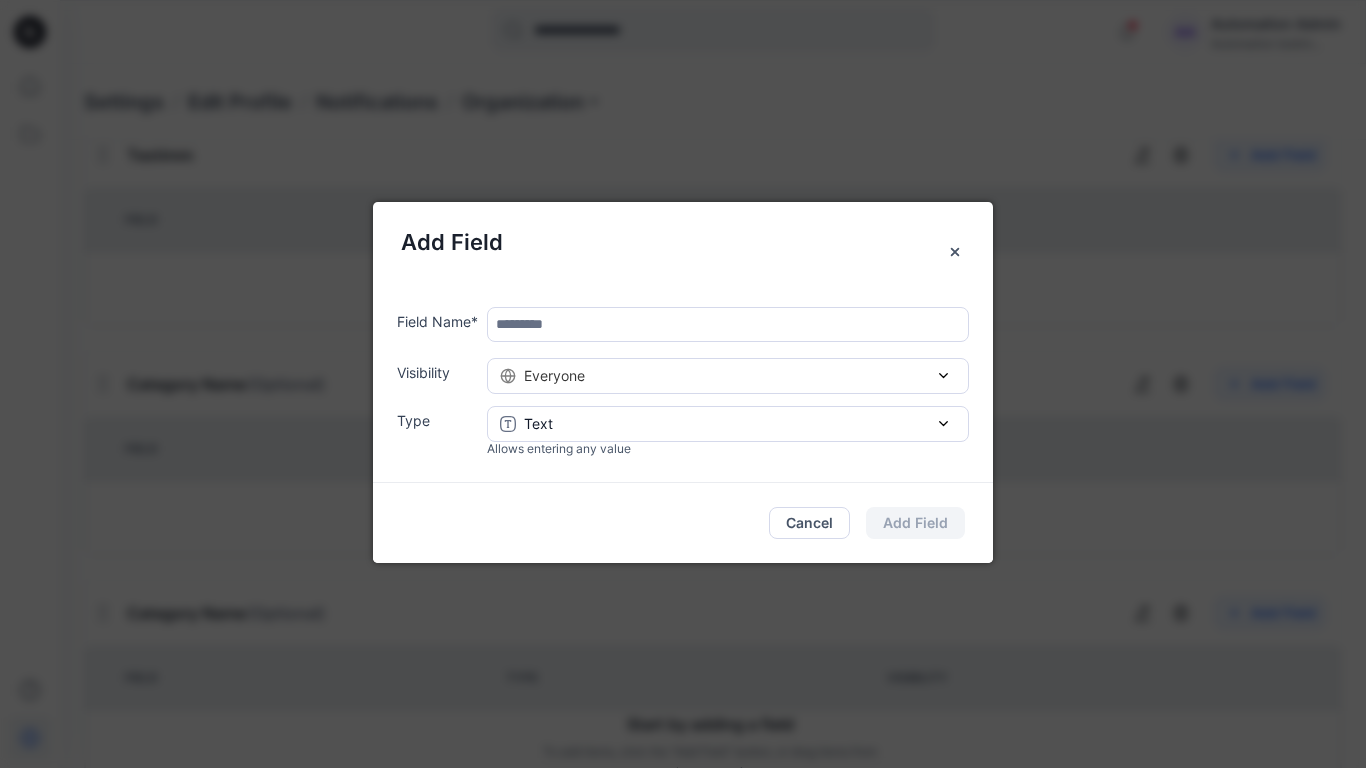 click at bounding box center [728, 324] 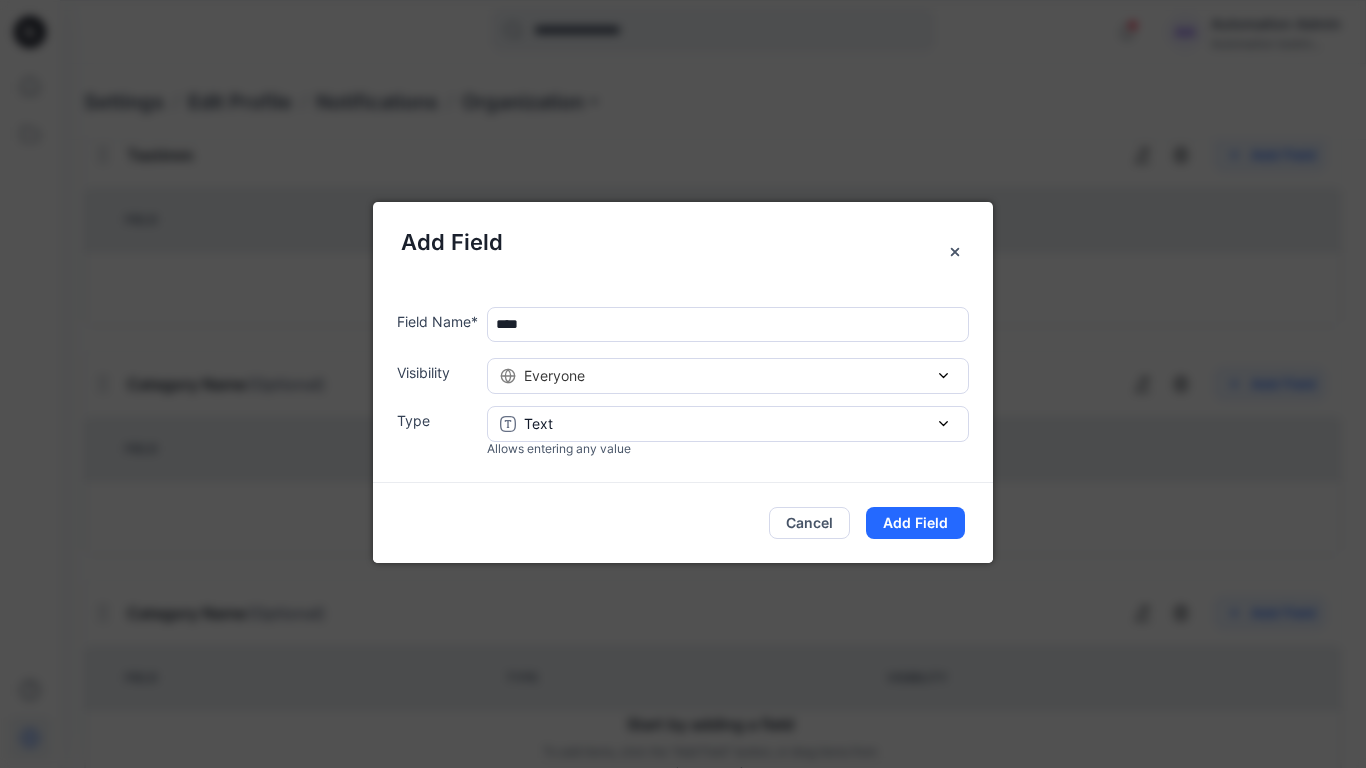 type on "****" 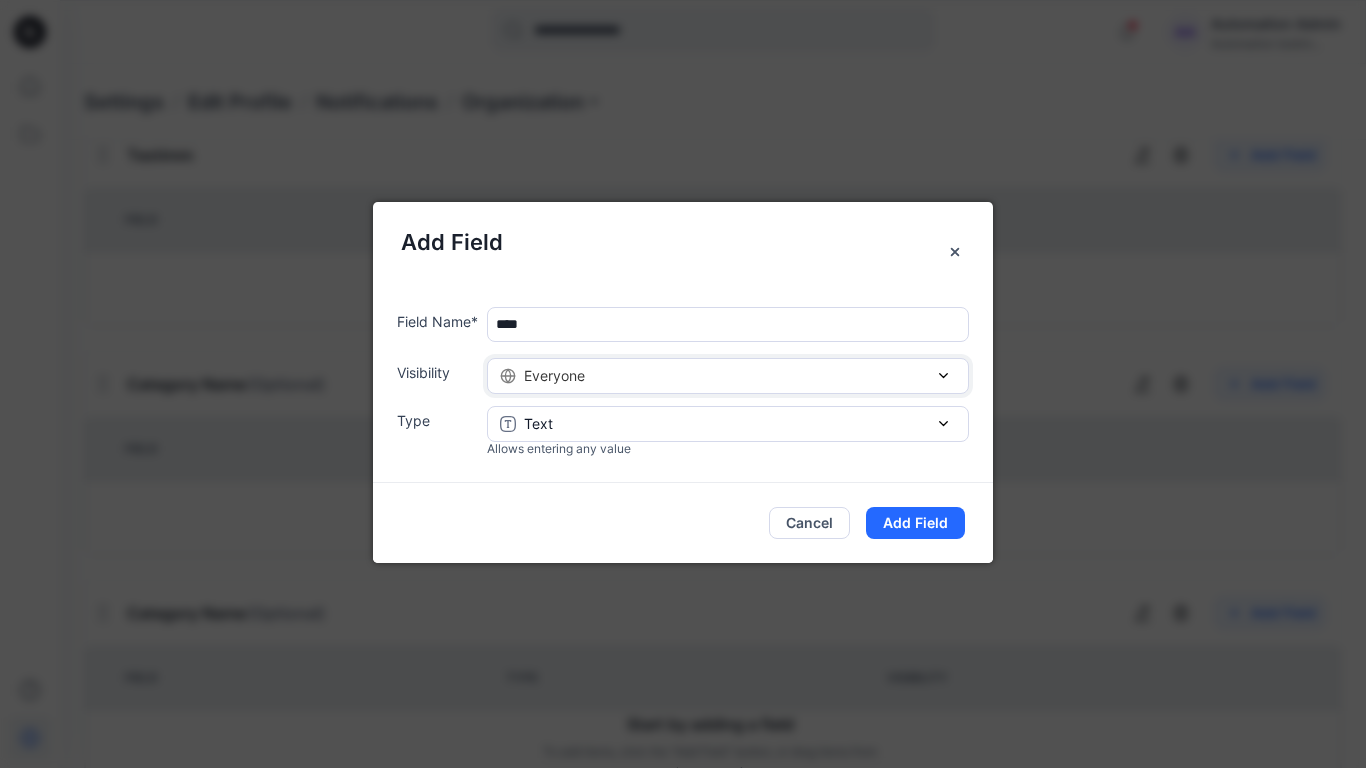 click on "Everyone" at bounding box center [728, 375] 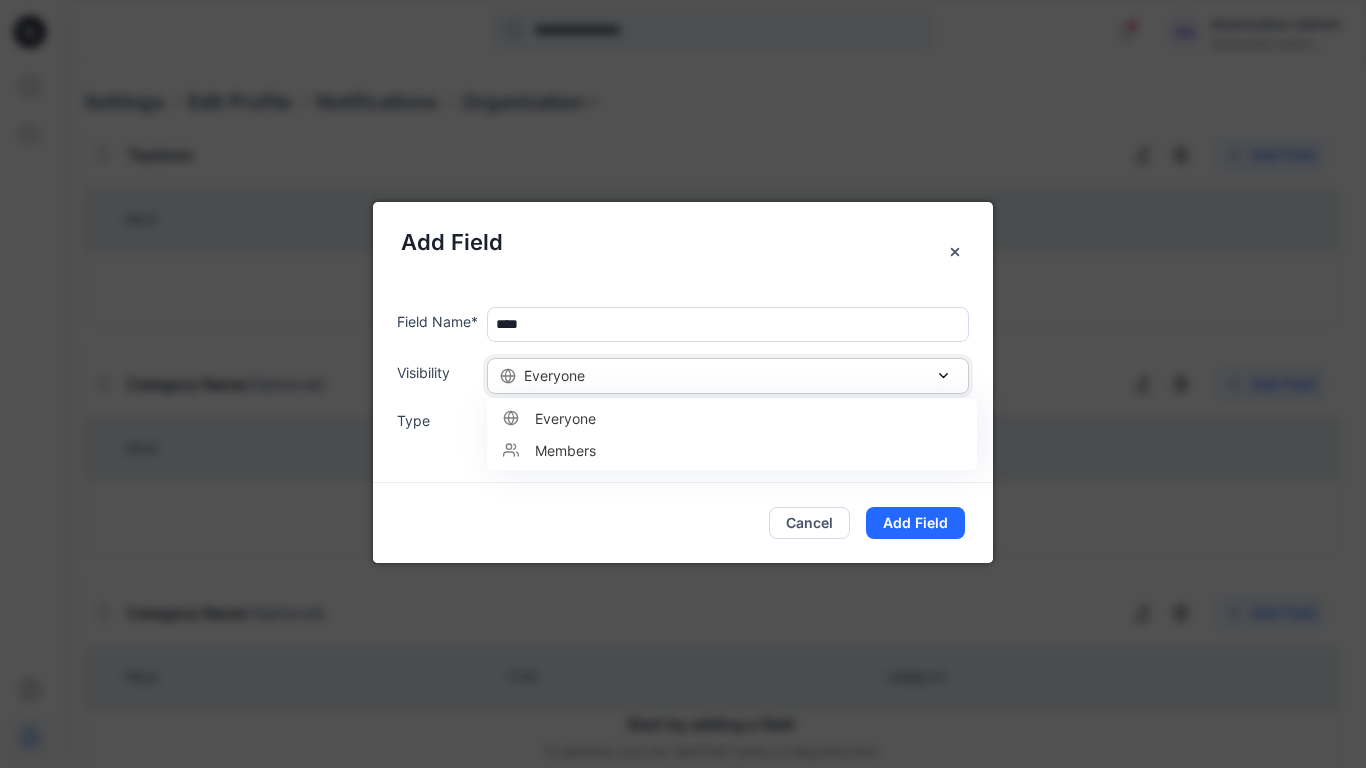 click on "Everyone" at bounding box center (728, 375) 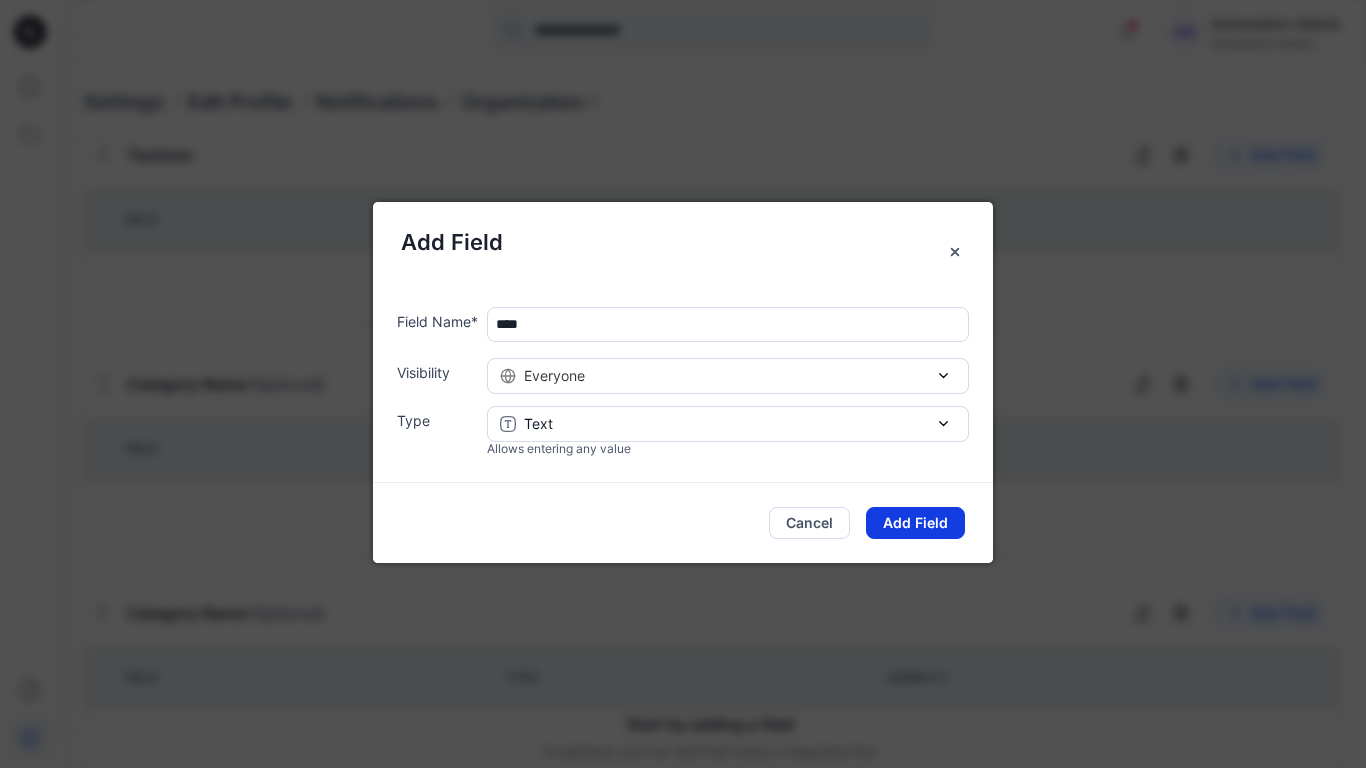 click on "Add Field" at bounding box center (915, 523) 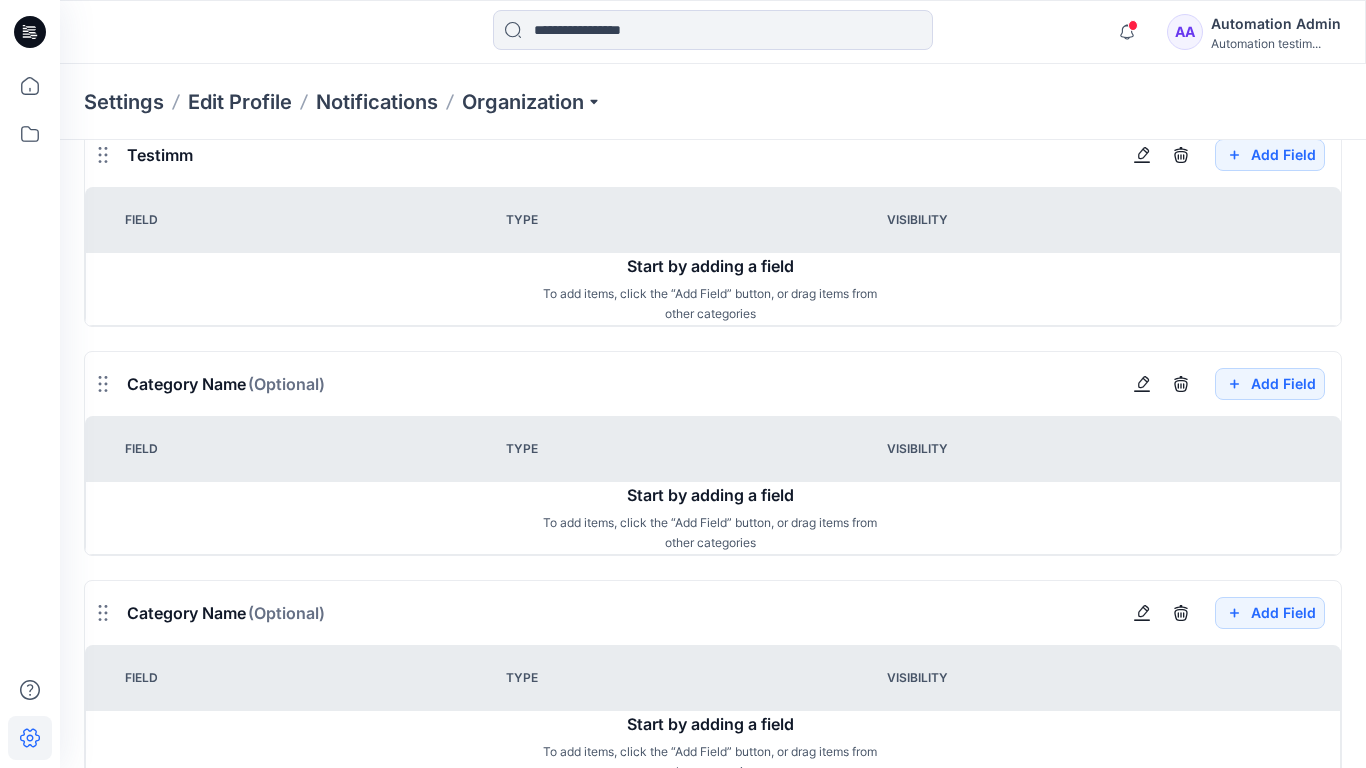 type 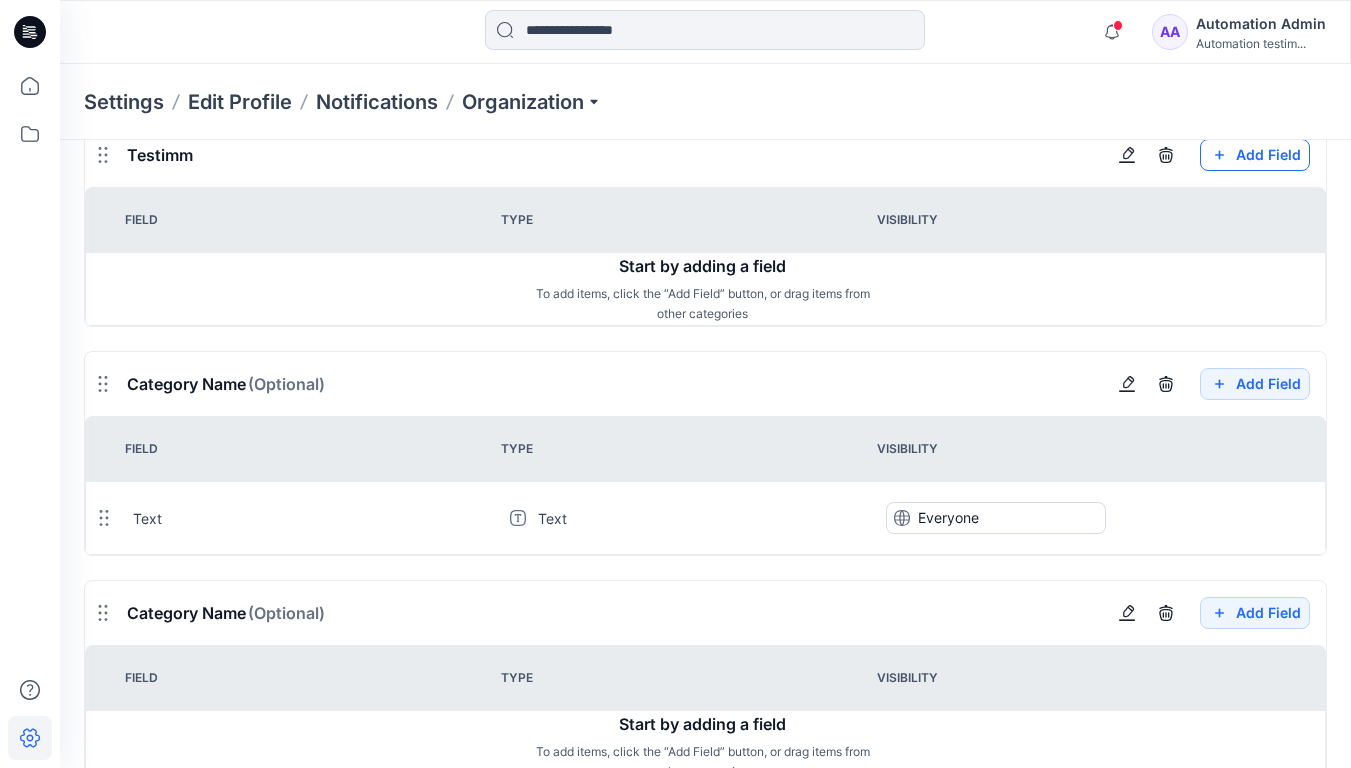 click on "Add Field" at bounding box center (1255, -2002) 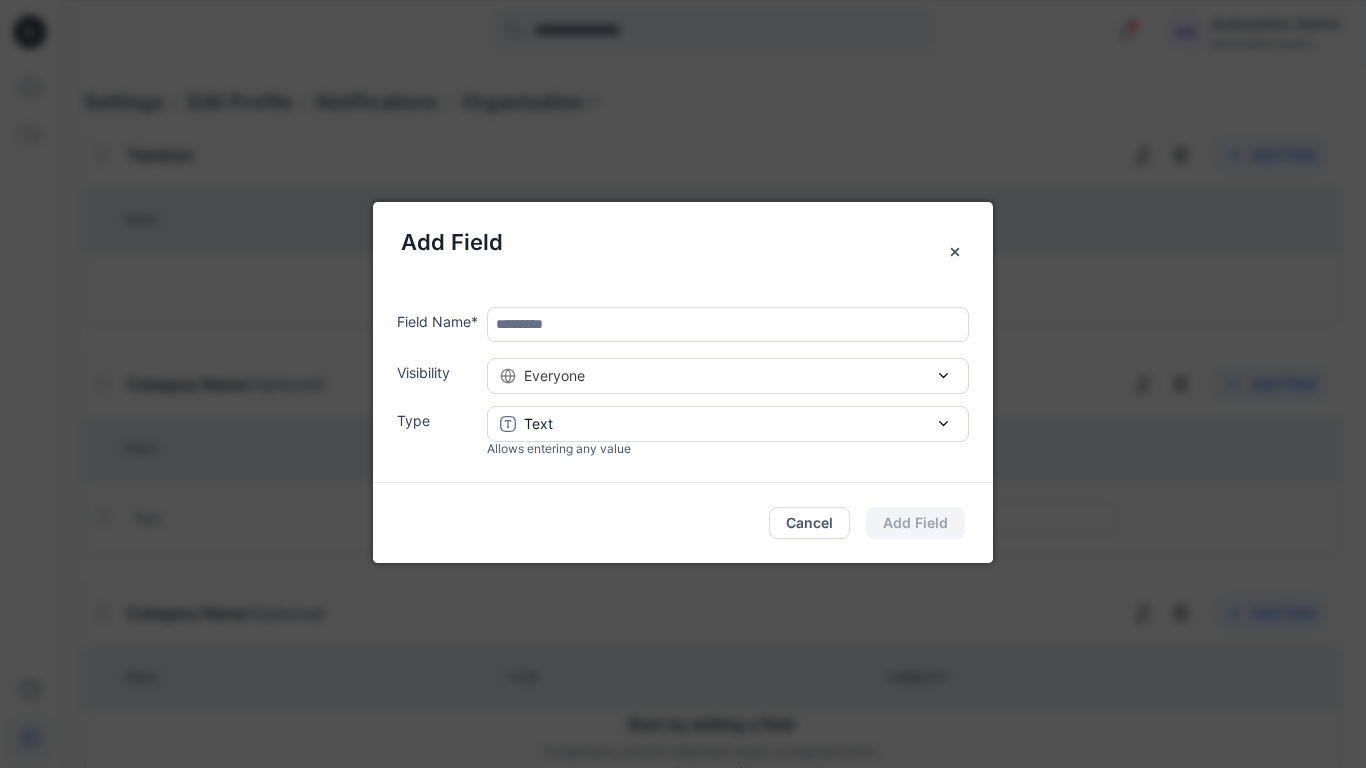 click at bounding box center (728, 324) 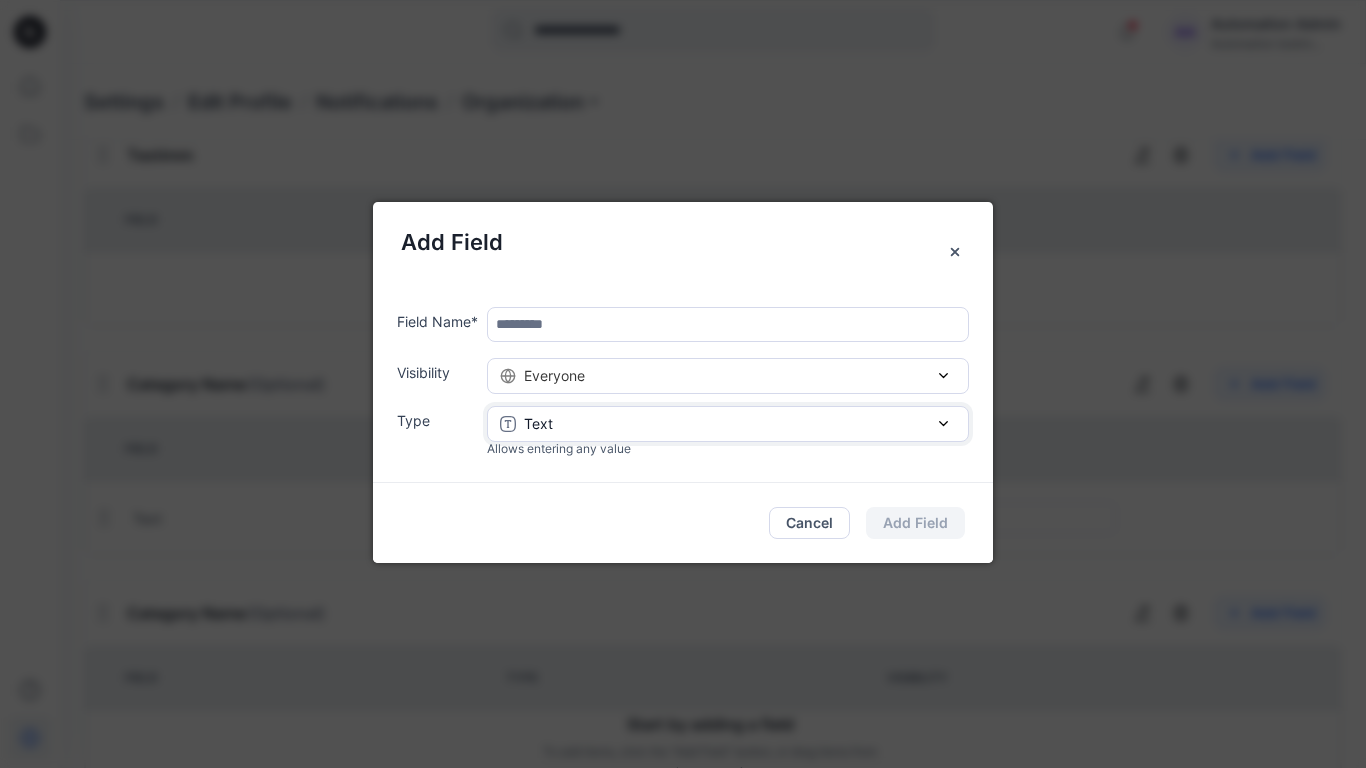 click on "Text" at bounding box center (728, 423) 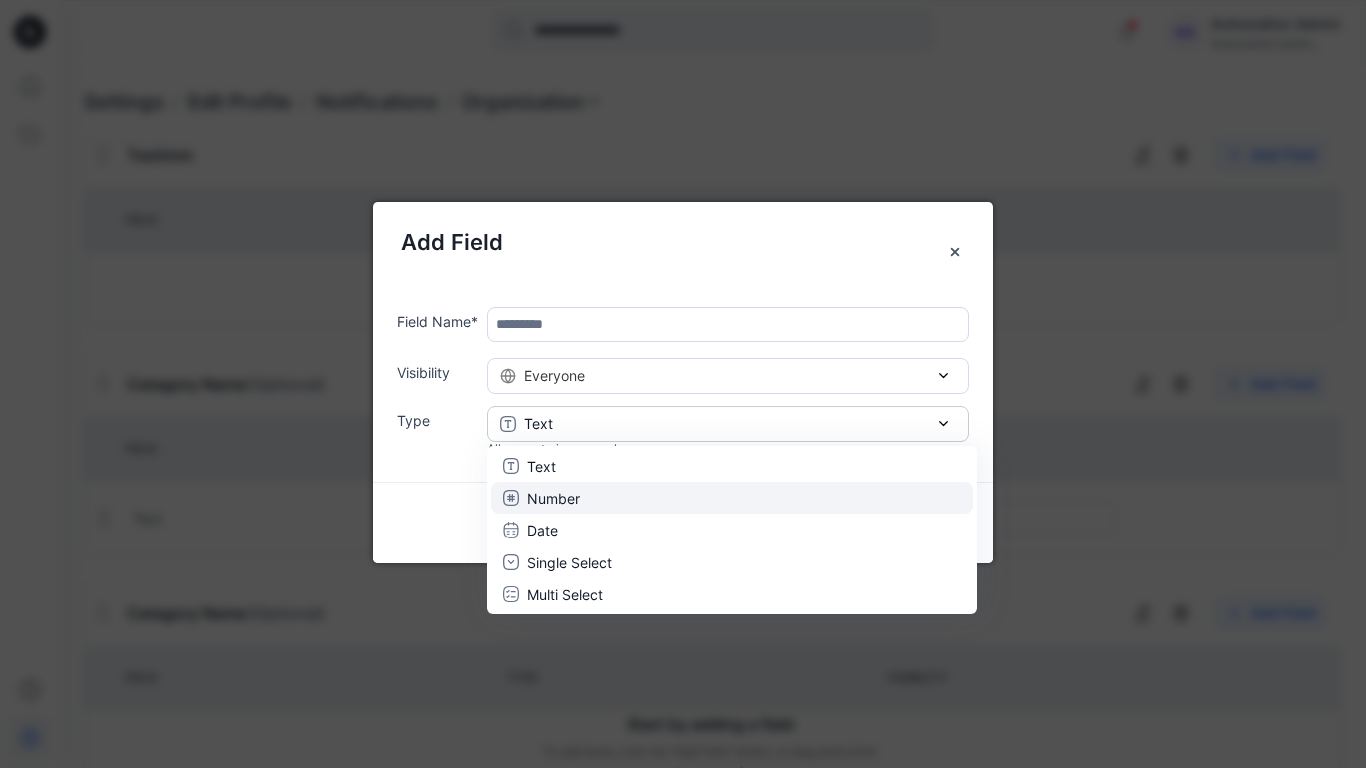 click on "Number" at bounding box center [732, 497] 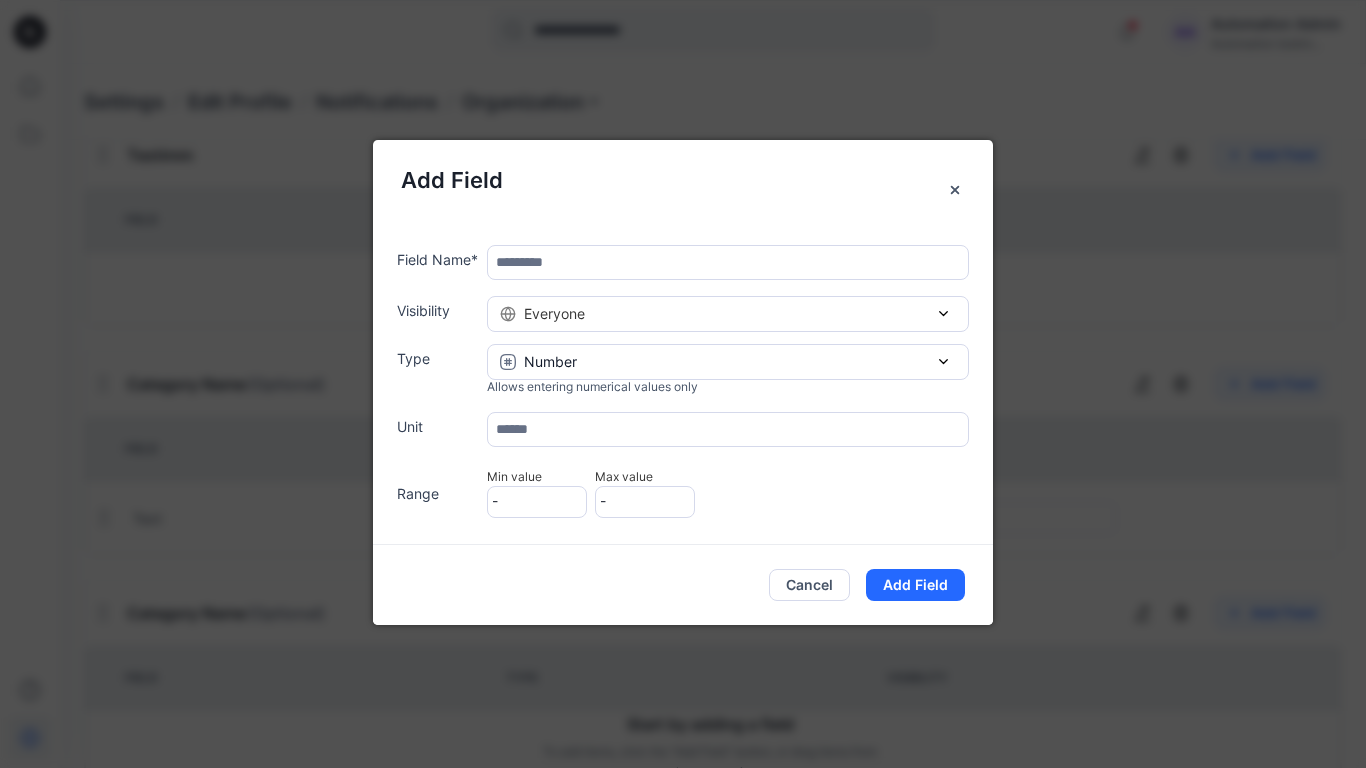 click at bounding box center [728, 262] 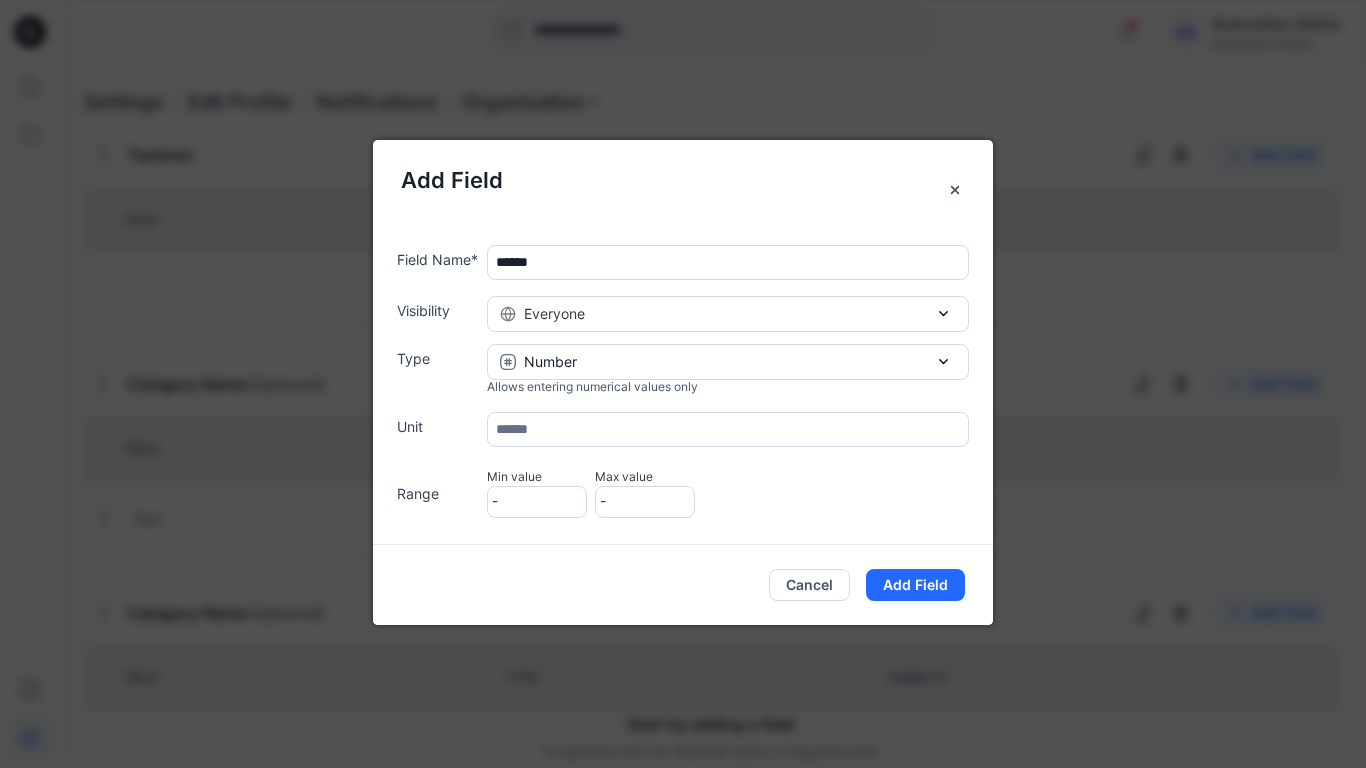 type on "******" 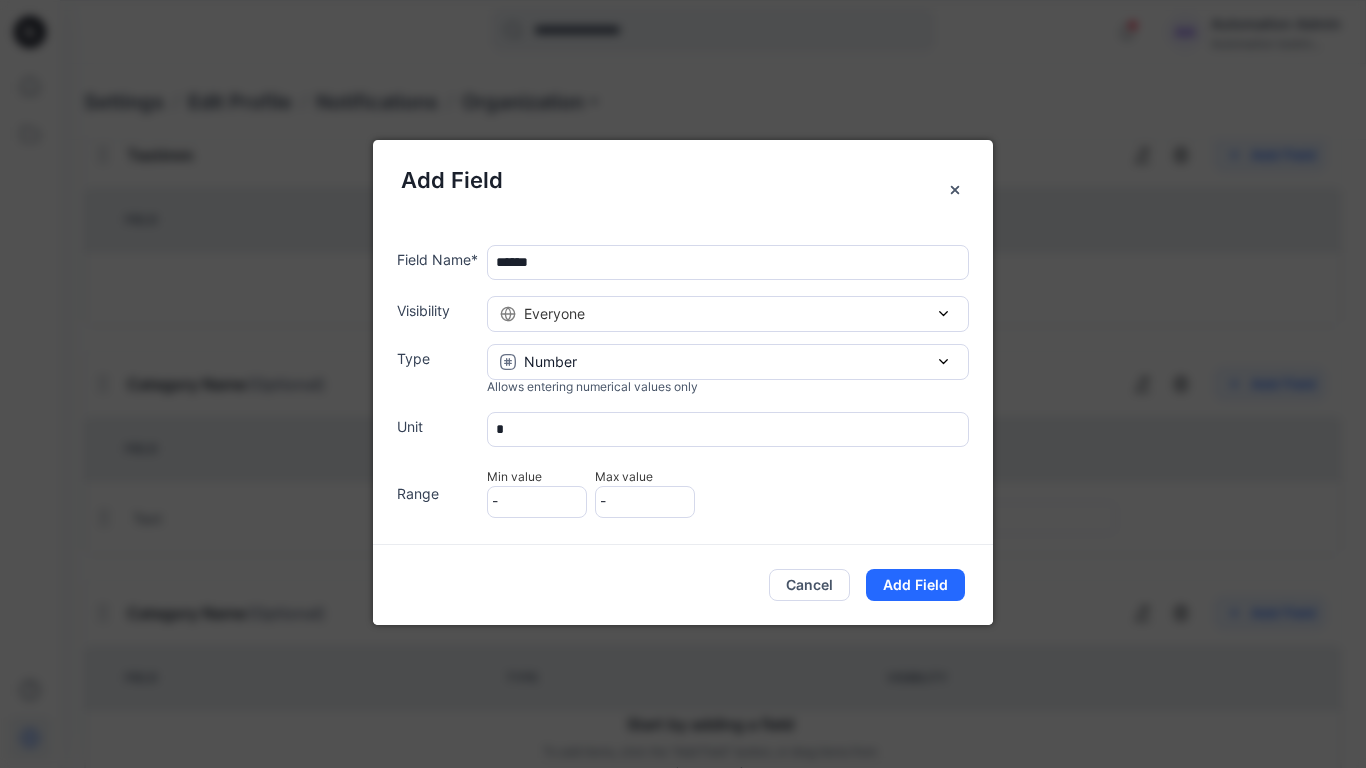 type on "*" 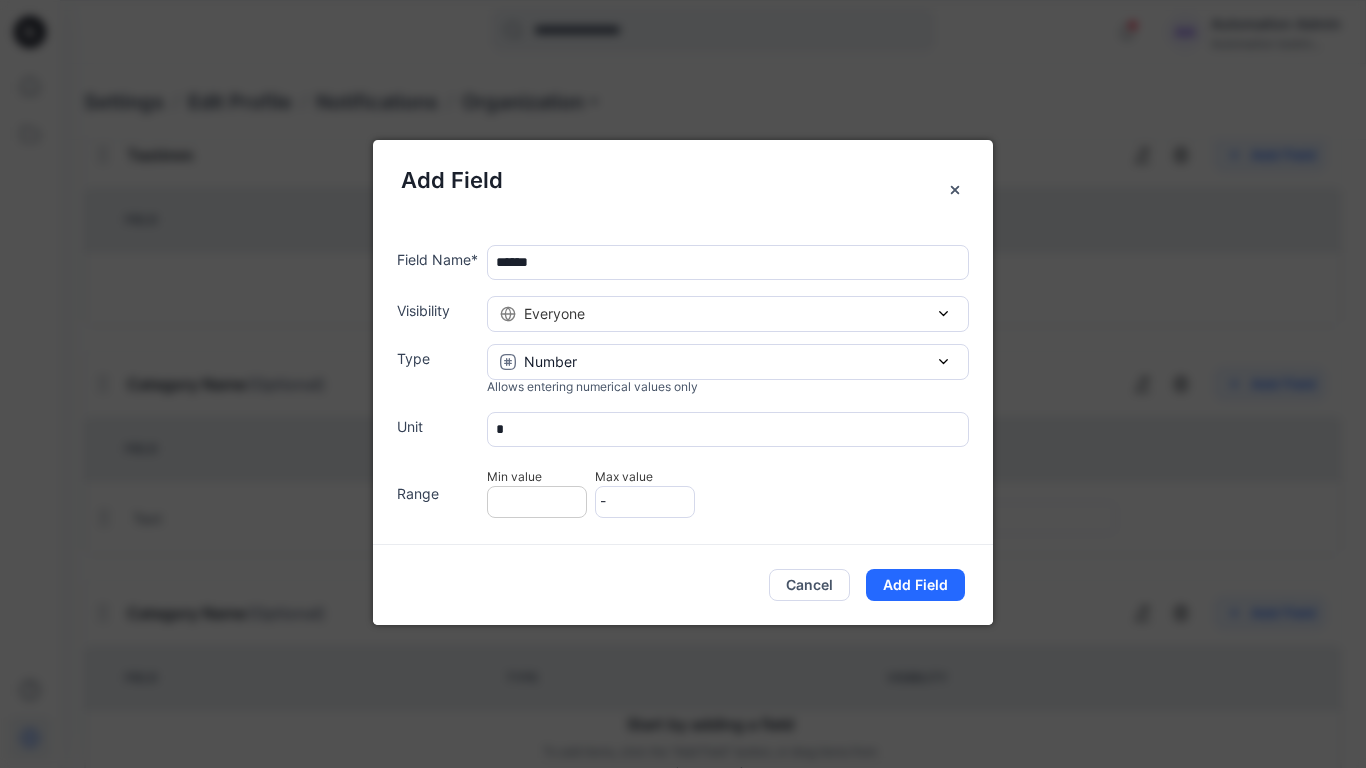 type on "*" 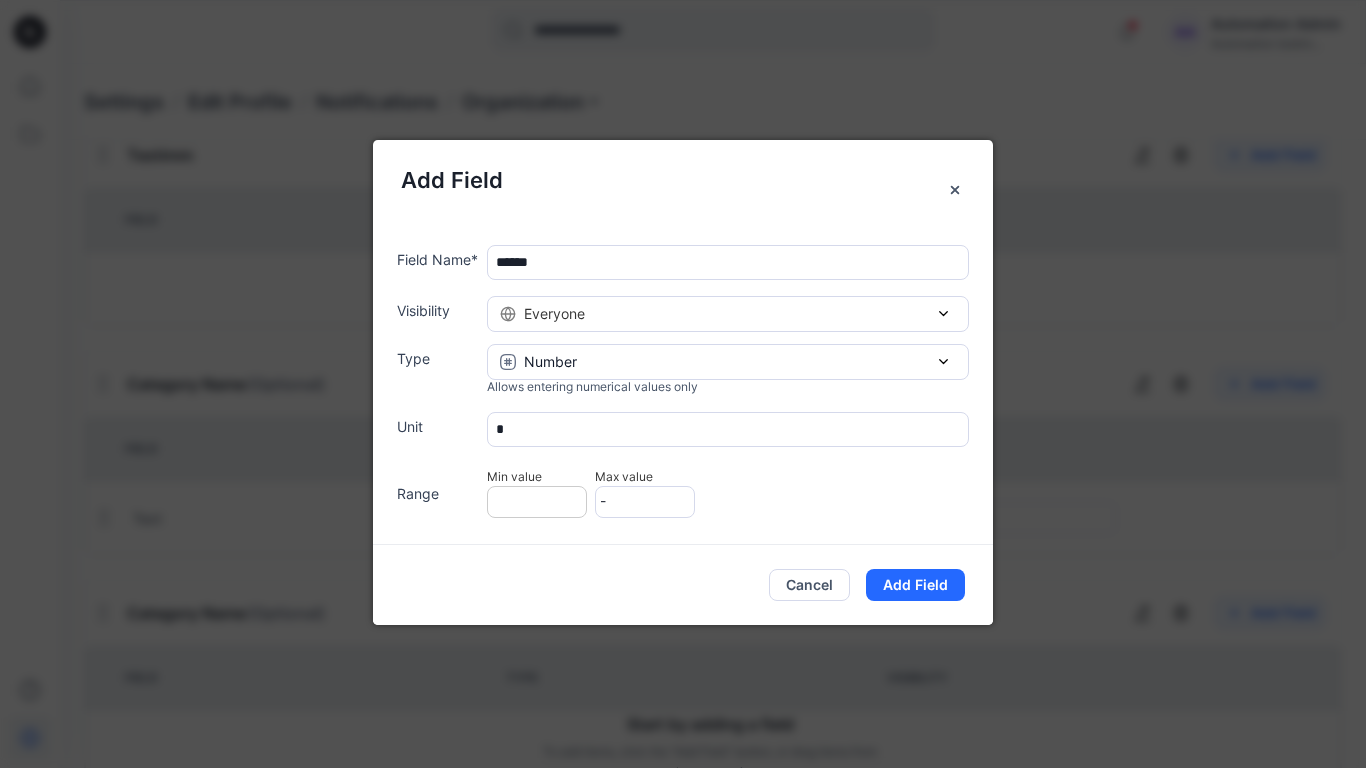 click on "-" at bounding box center (645, 502) 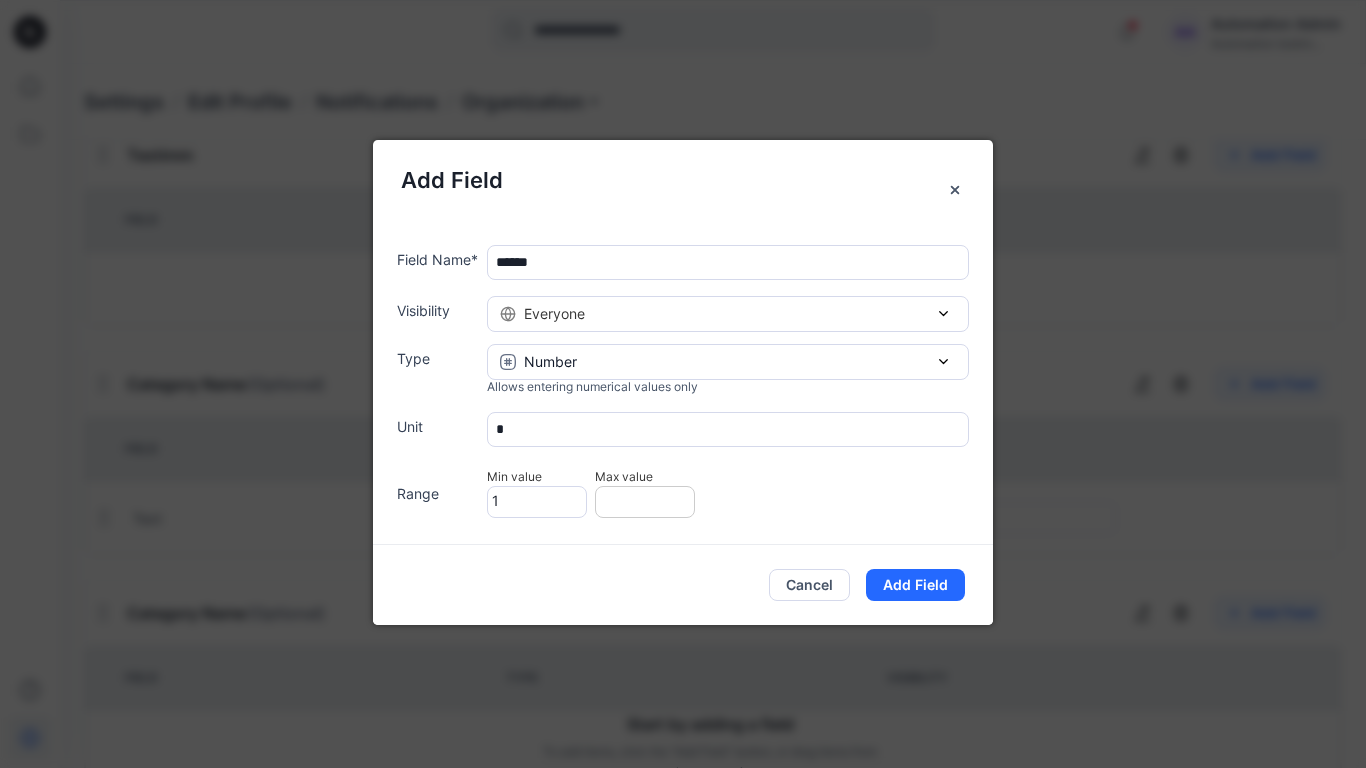 type on "******" 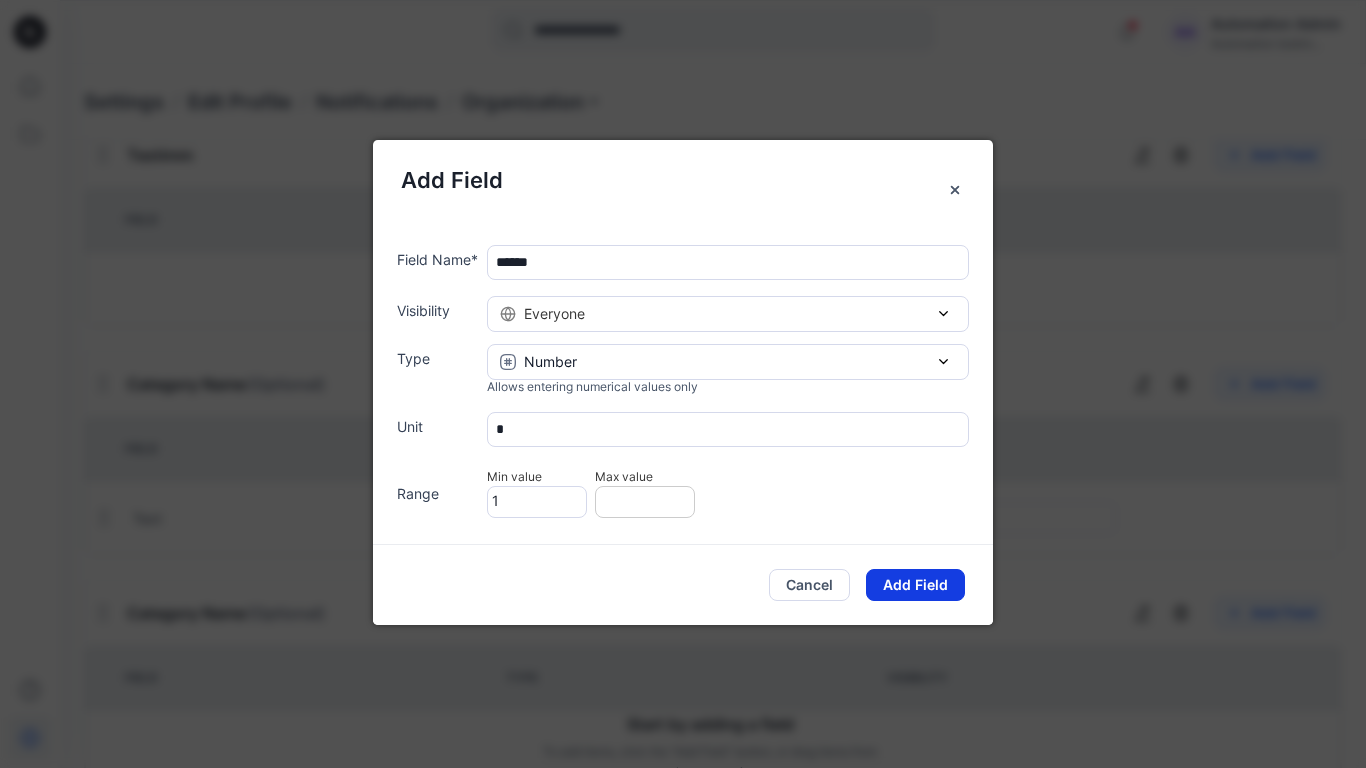 click on "Add Field" at bounding box center (915, 585) 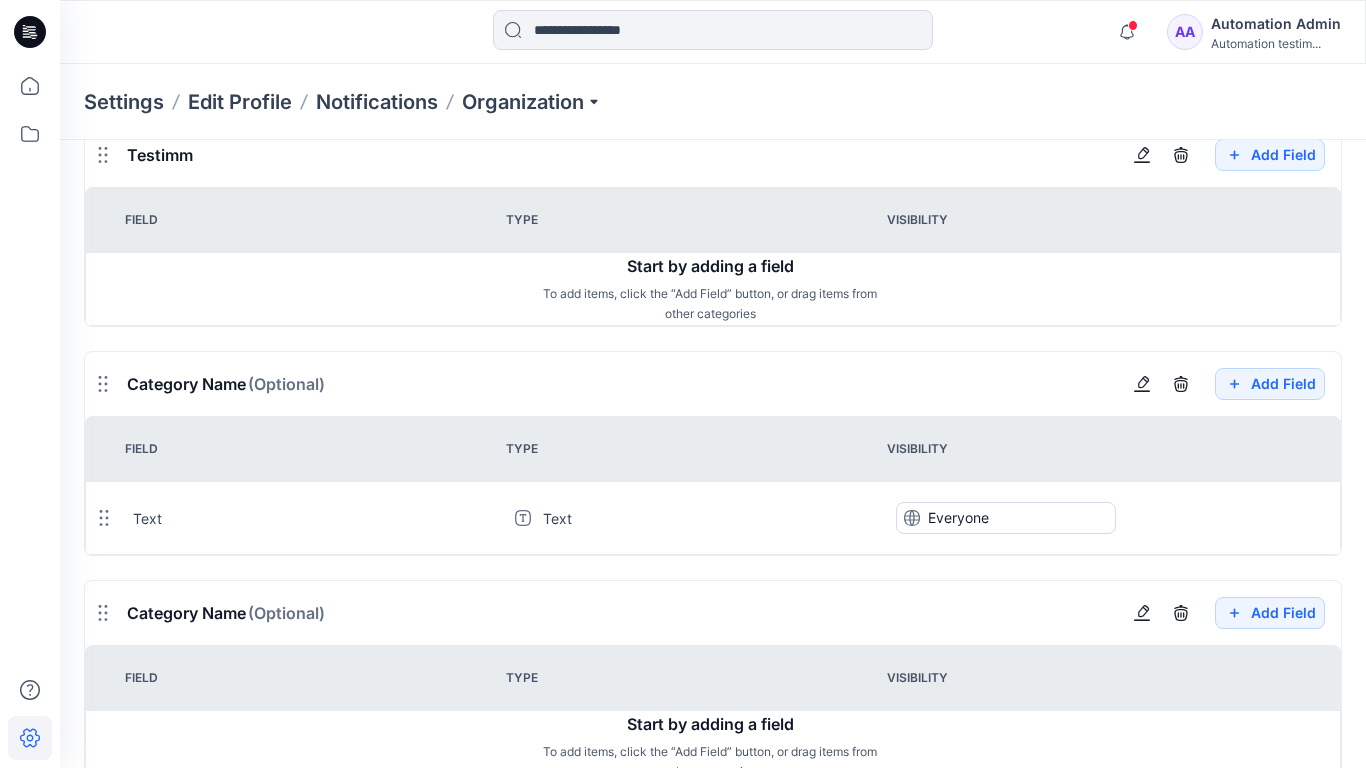 type 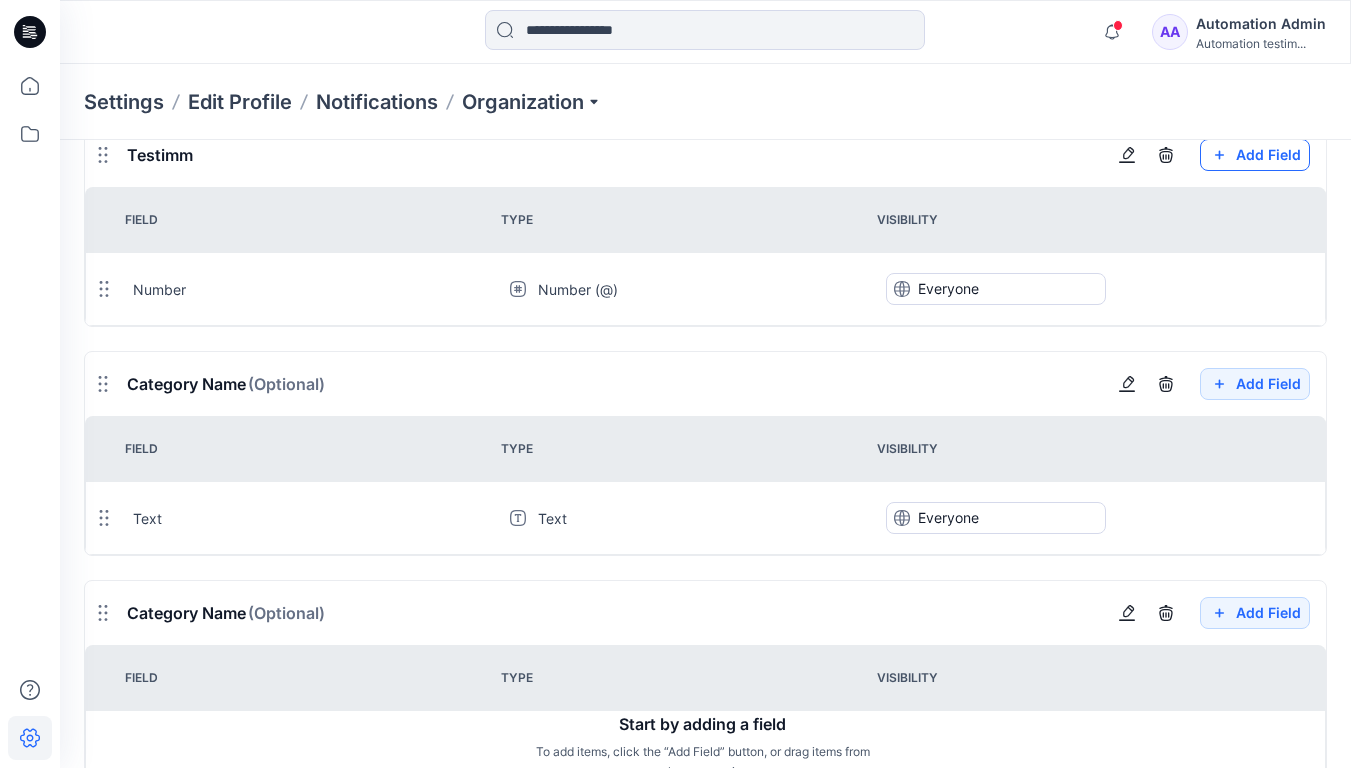 click on "Add Field" at bounding box center [1255, -2002] 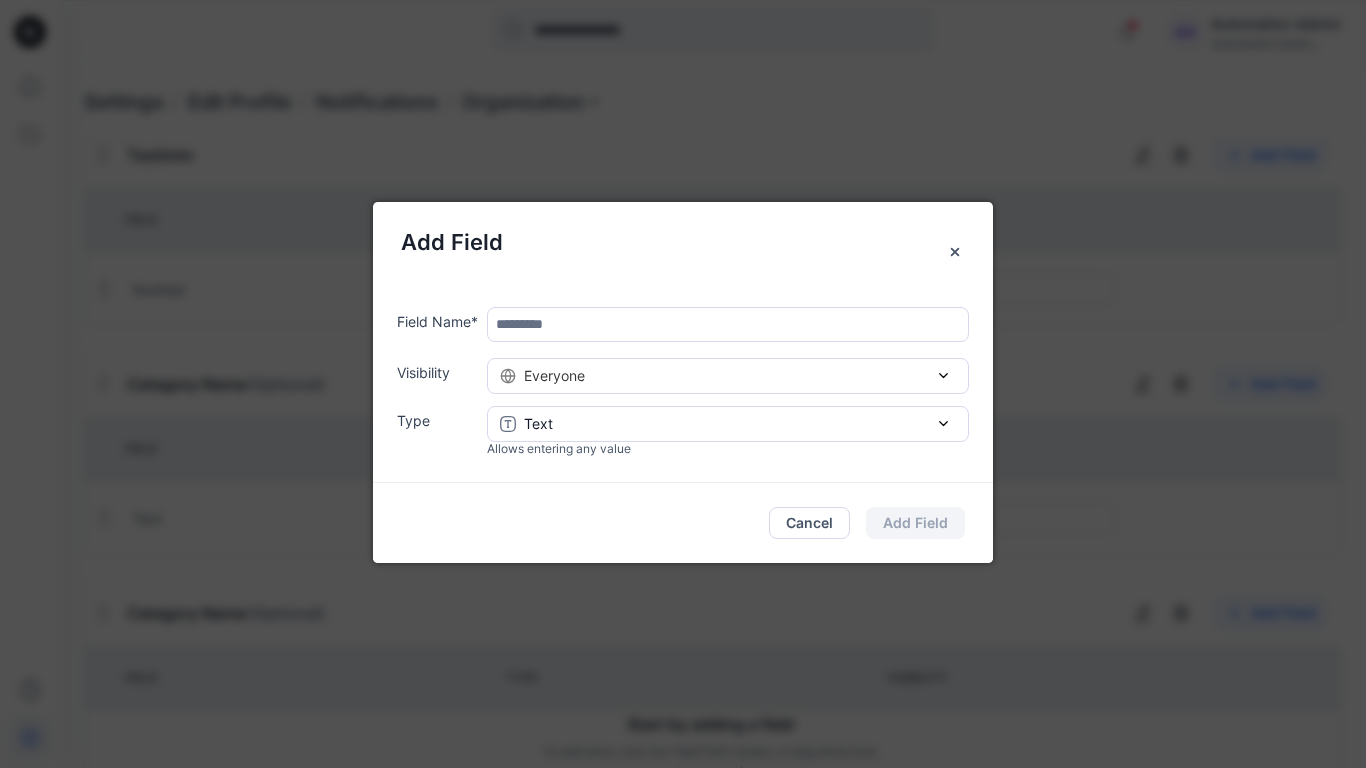 click at bounding box center (728, 324) 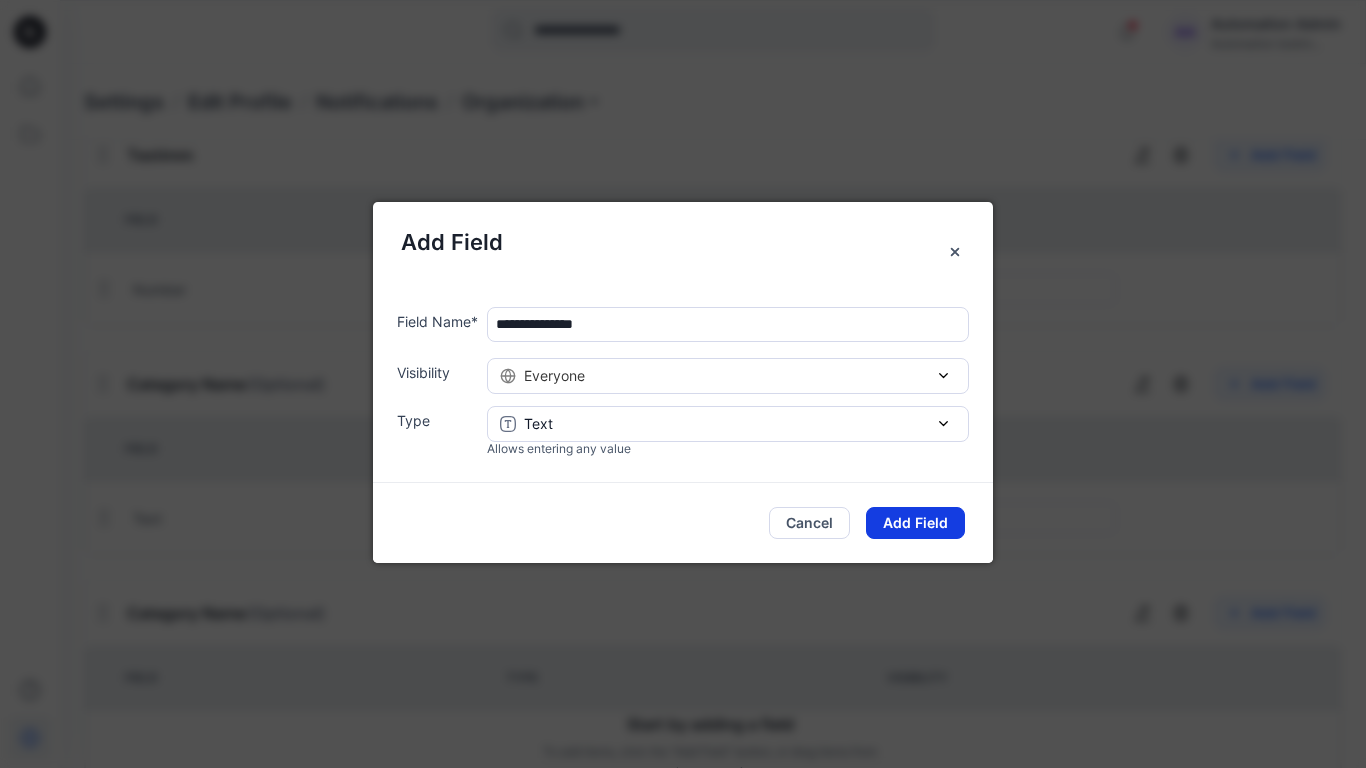 type on "**********" 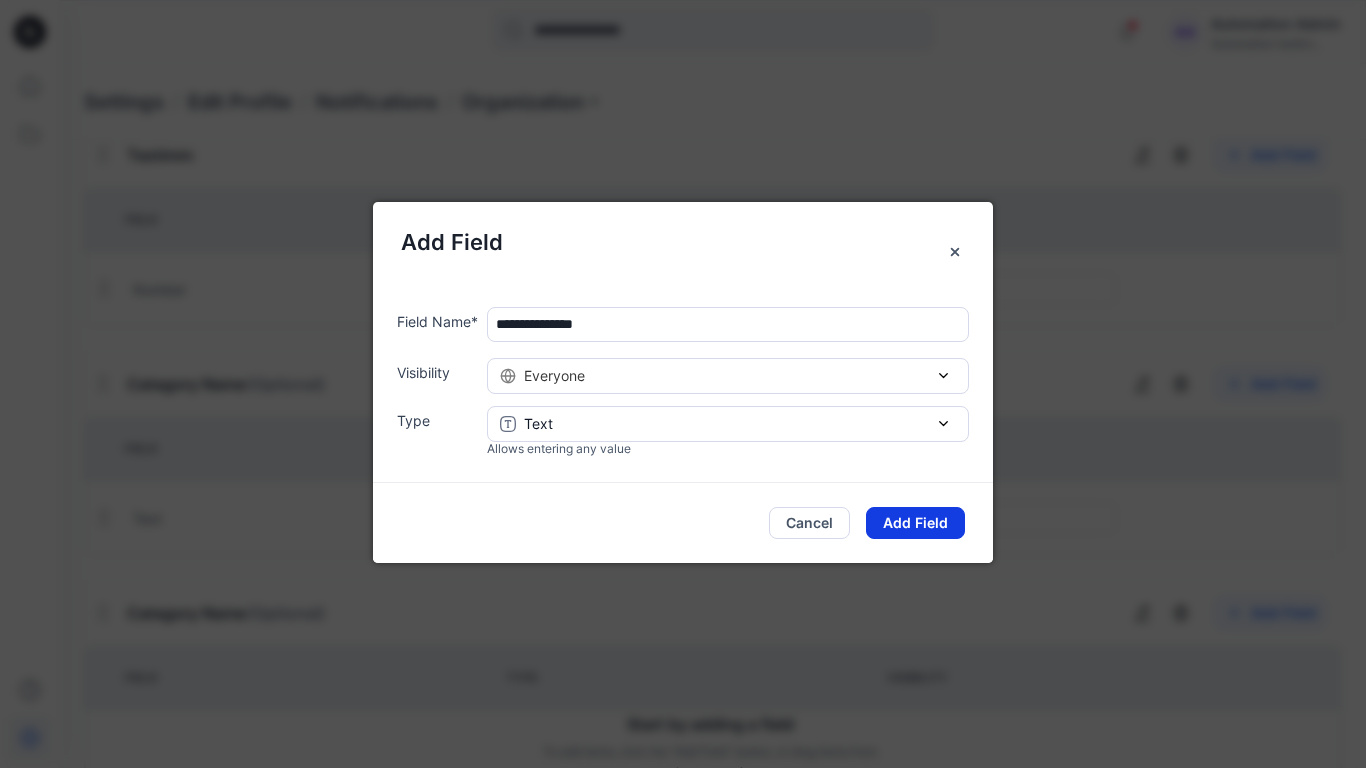 click on "Add Field" at bounding box center [915, 523] 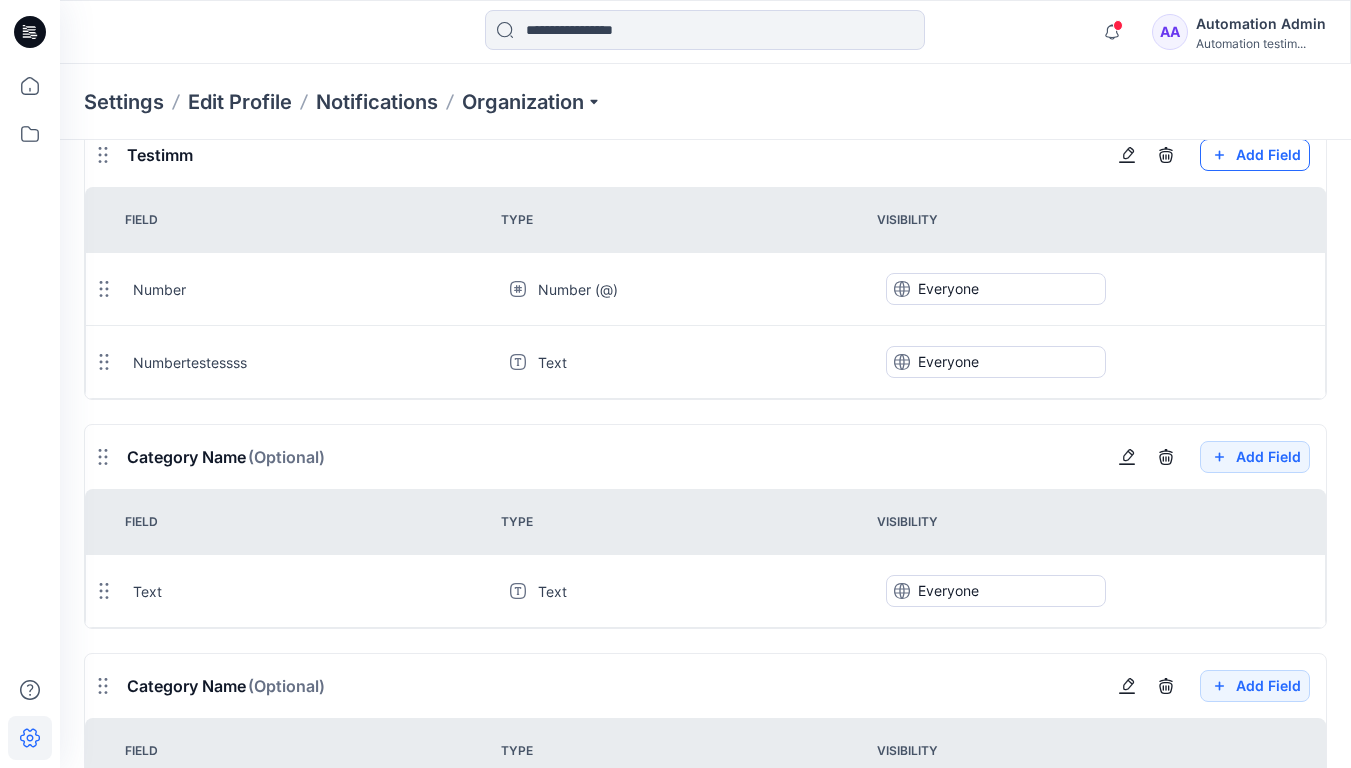 click on "Add Field" at bounding box center (1255, -2002) 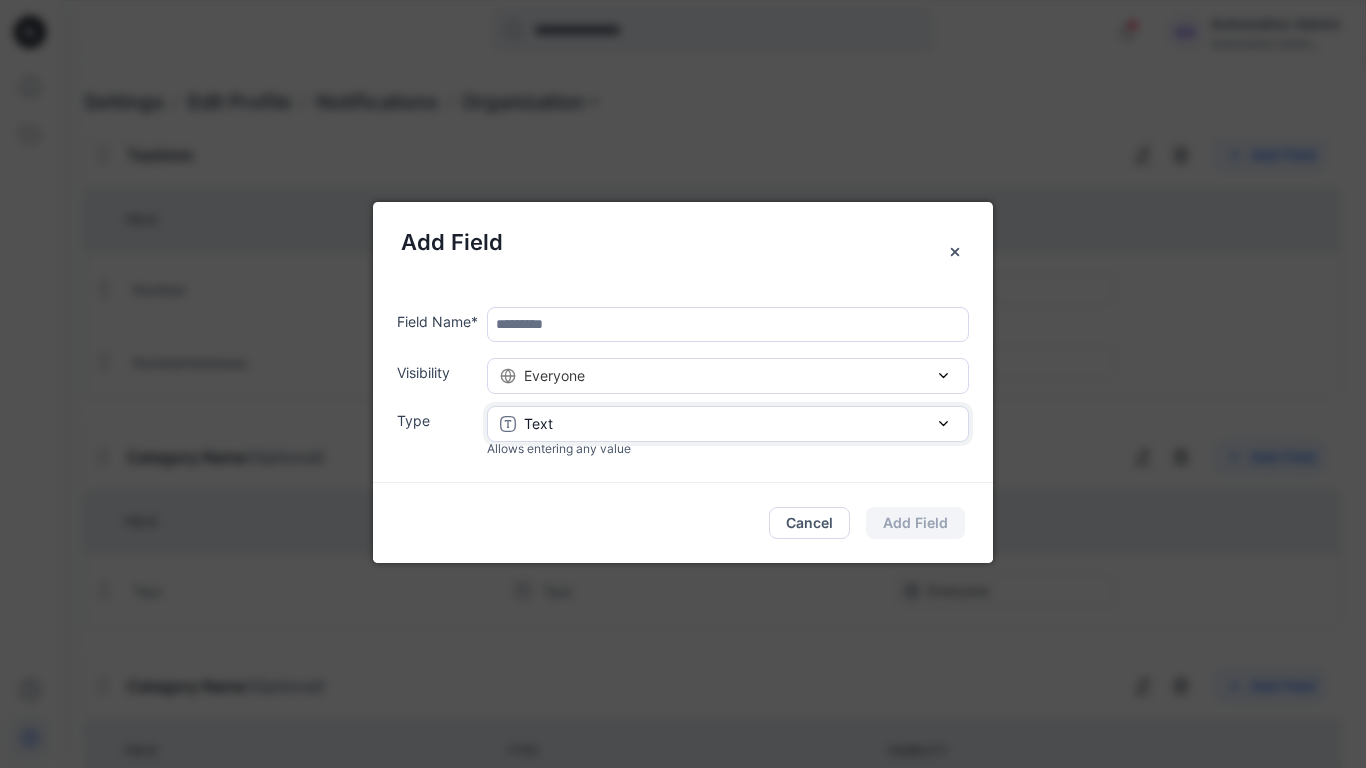 click on "Text" at bounding box center [728, 423] 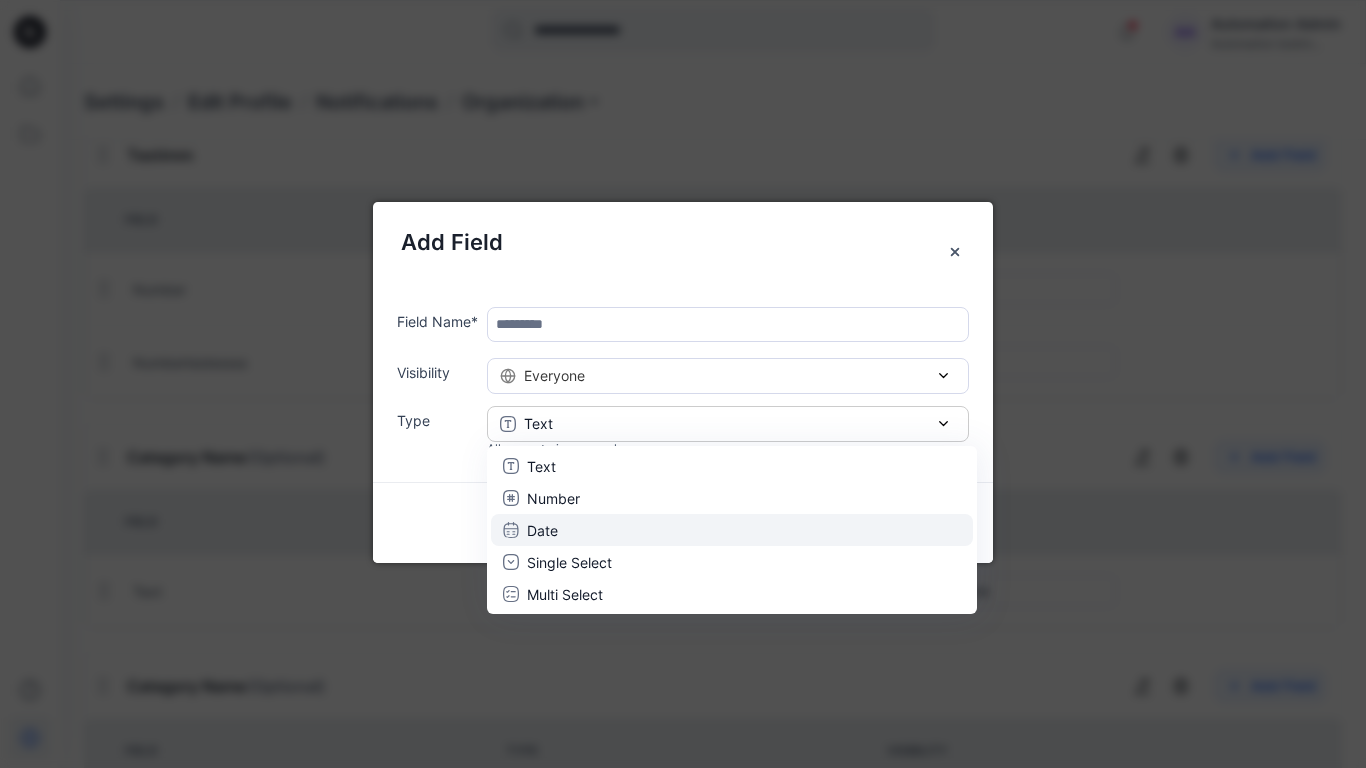 click on "Date" at bounding box center (732, 529) 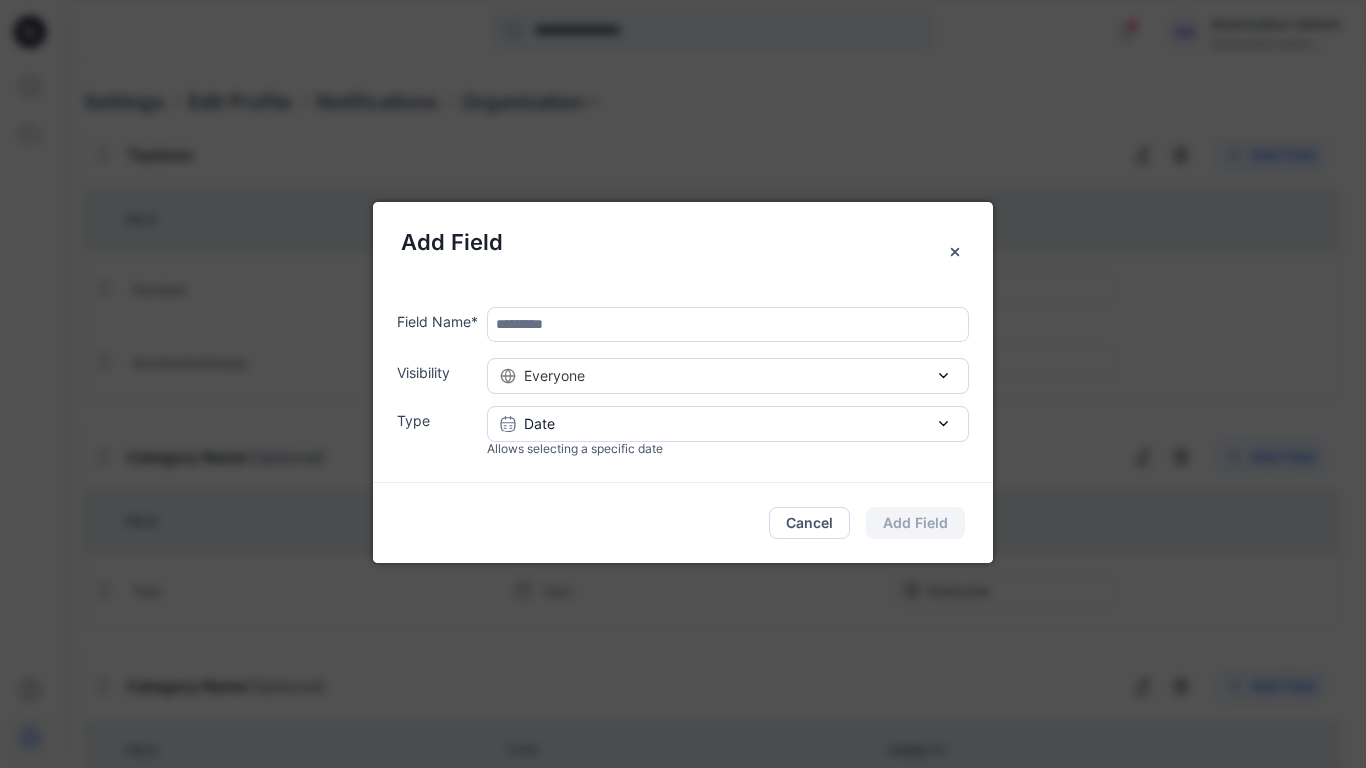 click at bounding box center (728, 324) 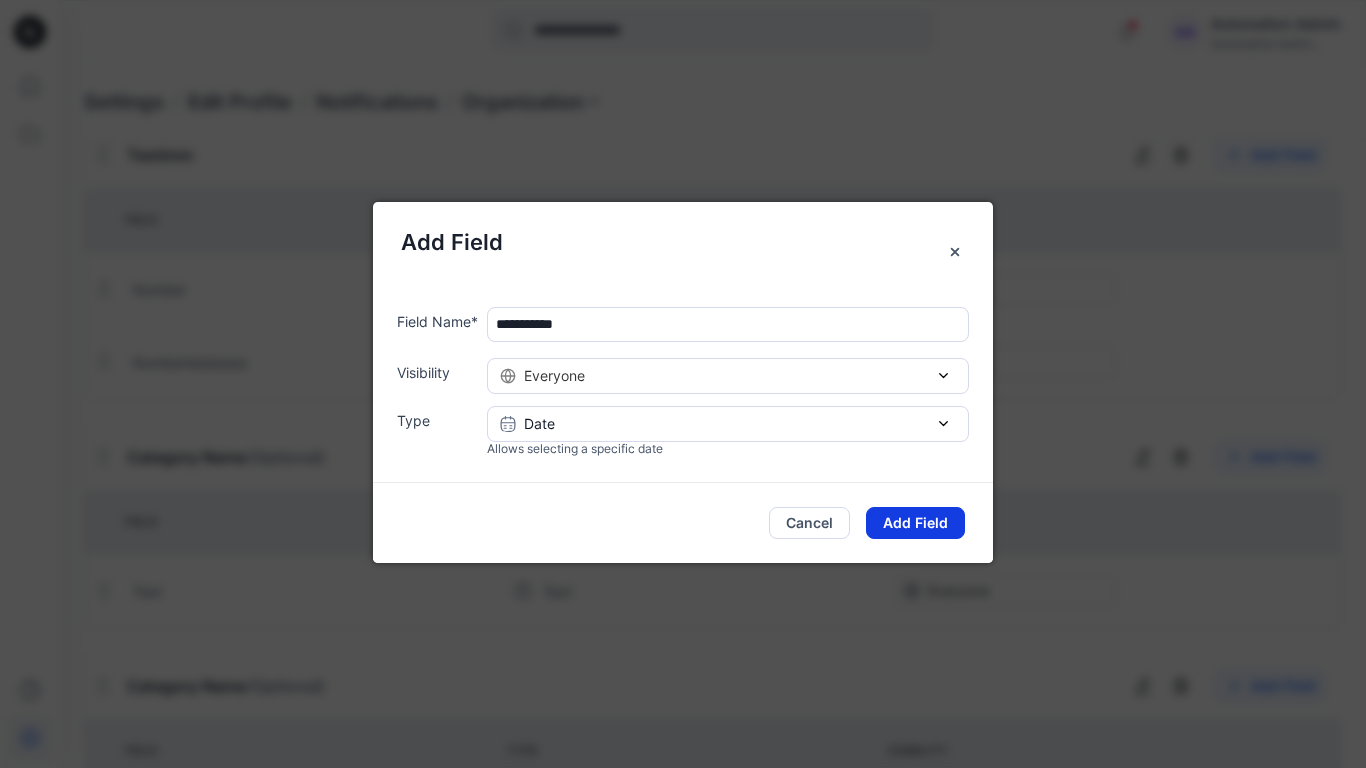 type on "**********" 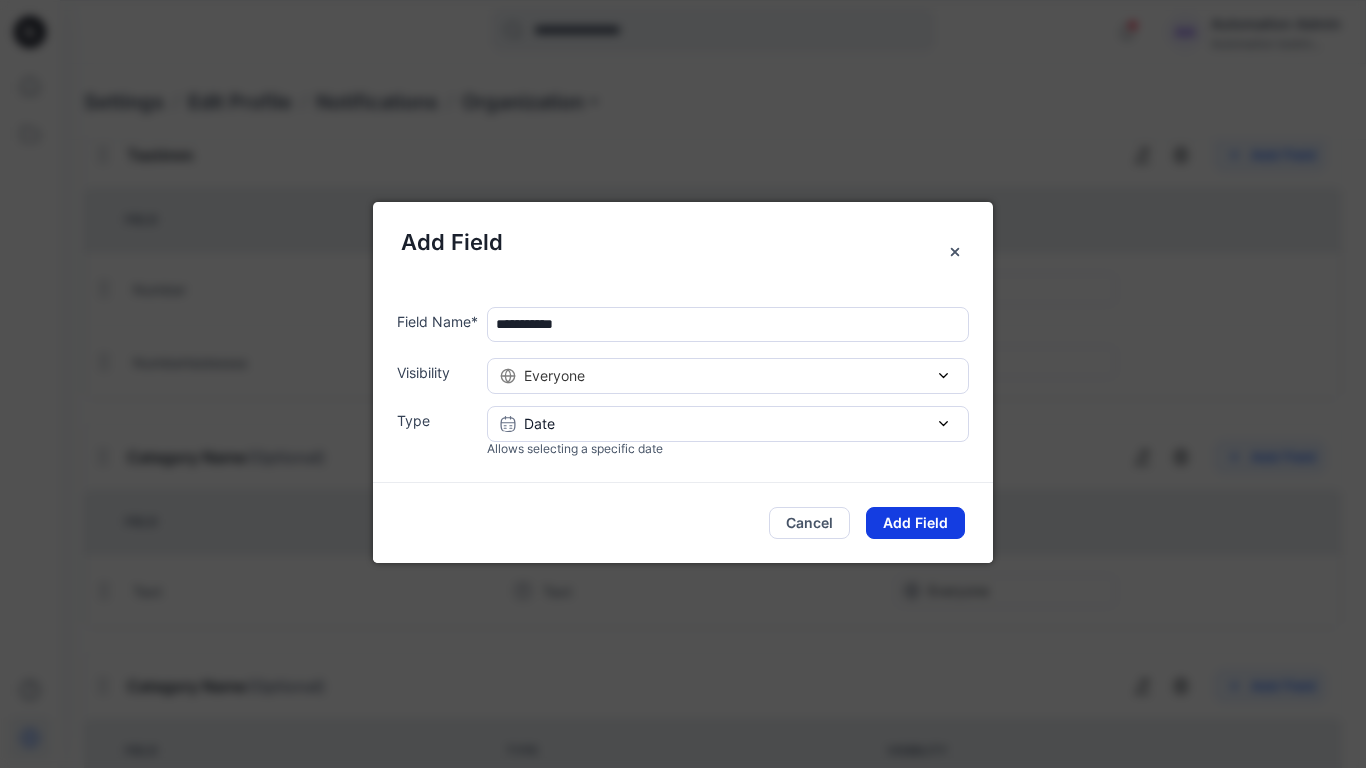 click on "Add Field" at bounding box center (915, 523) 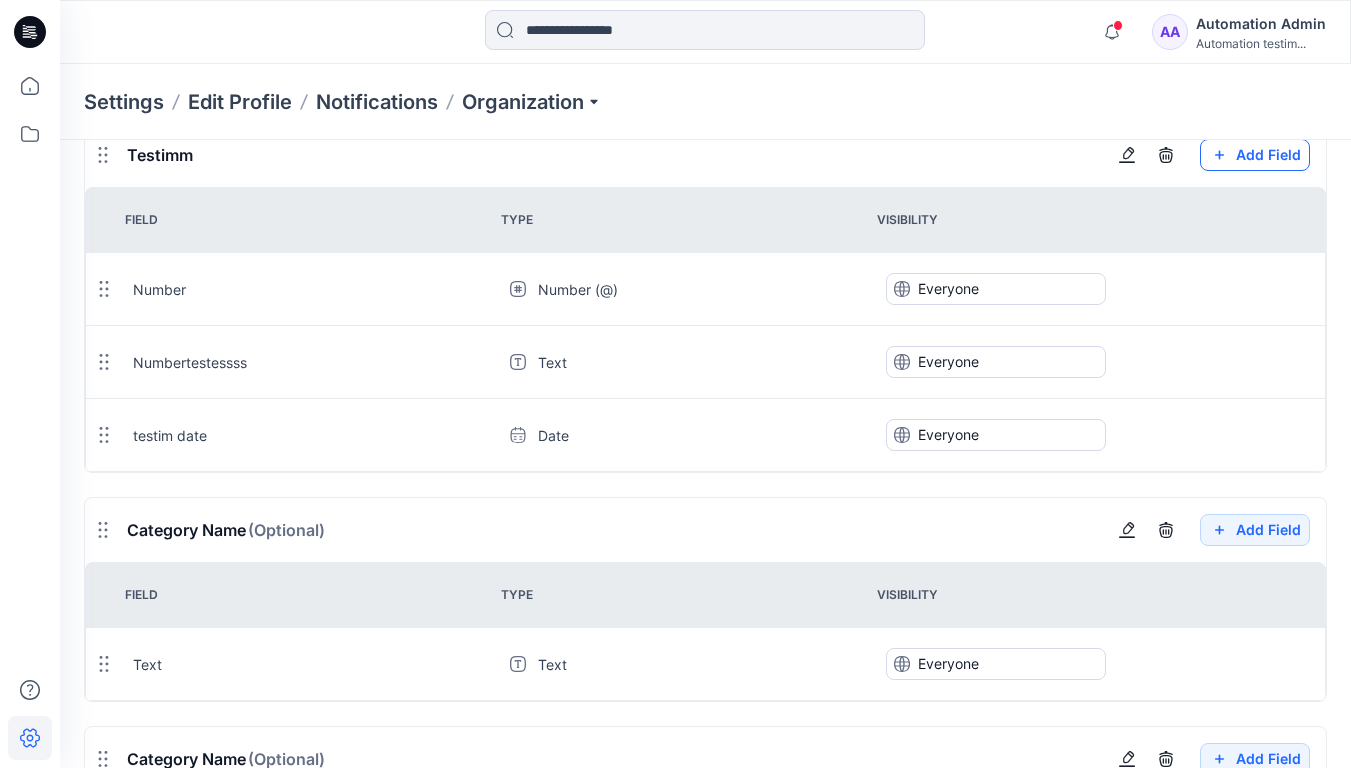 click on "Add Field" at bounding box center [1255, -2002] 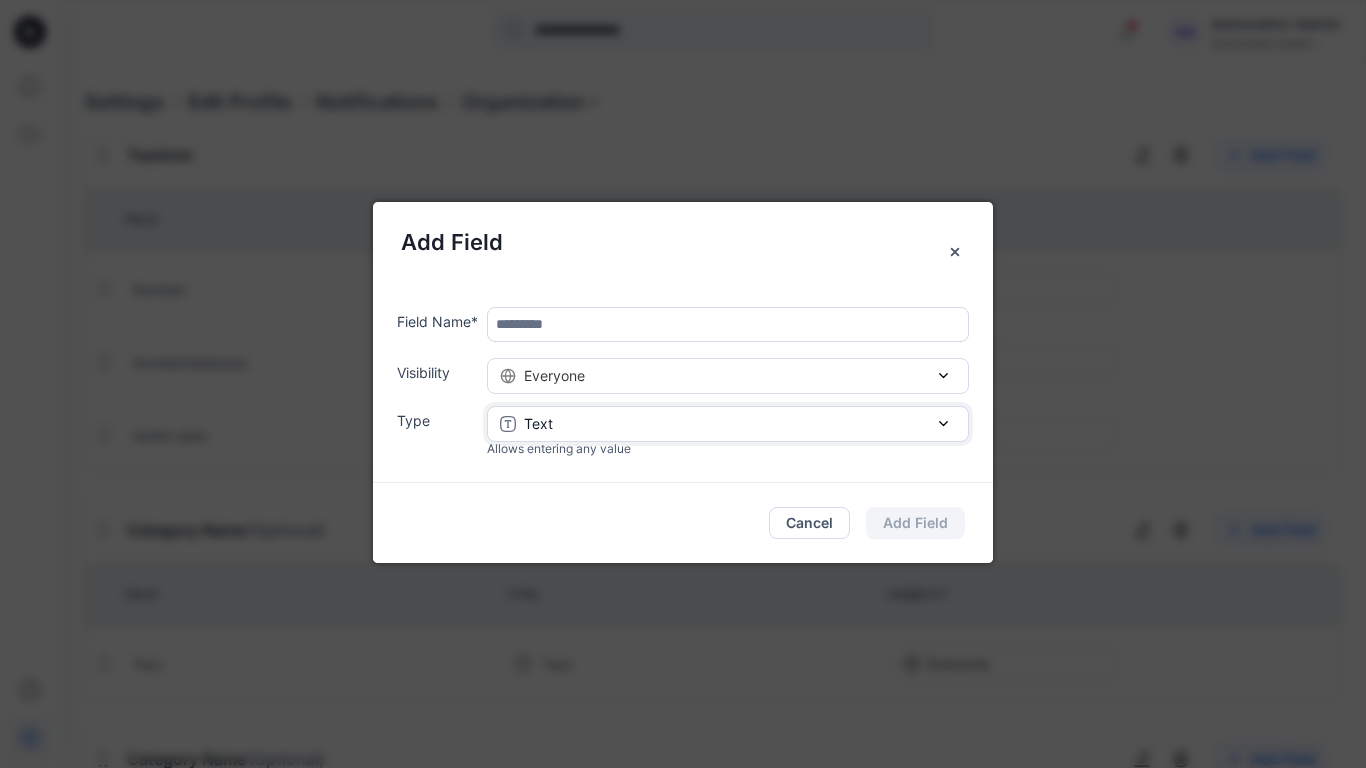 click on "Text" at bounding box center (728, 424) 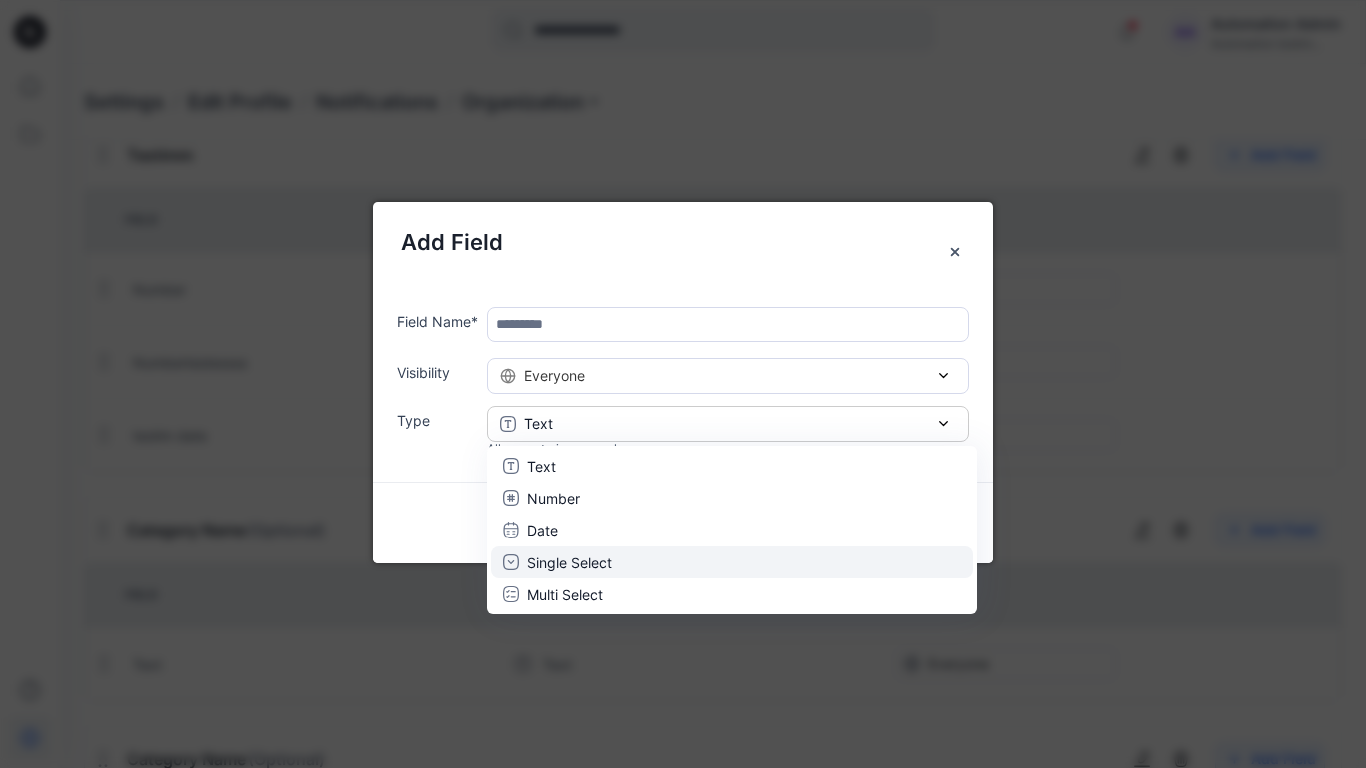 click on "Single Select" at bounding box center (569, 561) 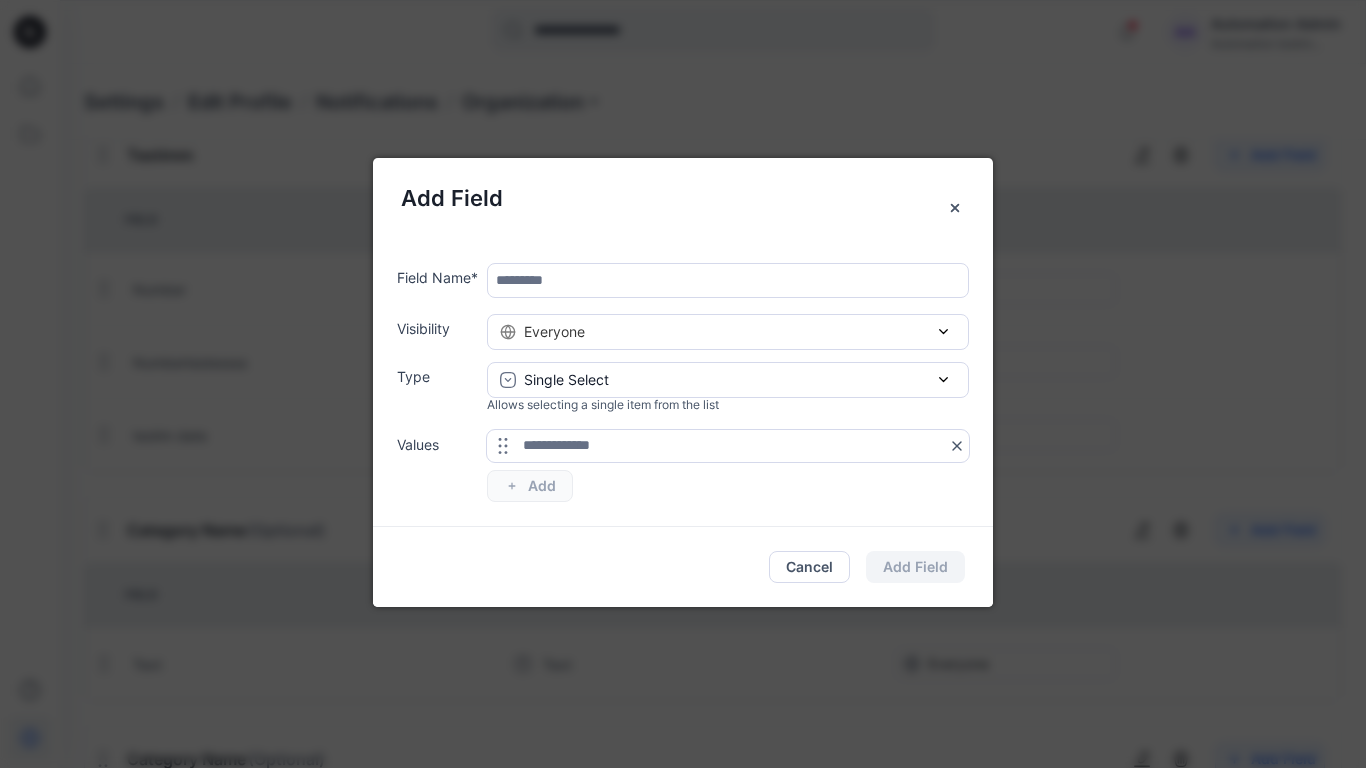 click at bounding box center (728, 280) 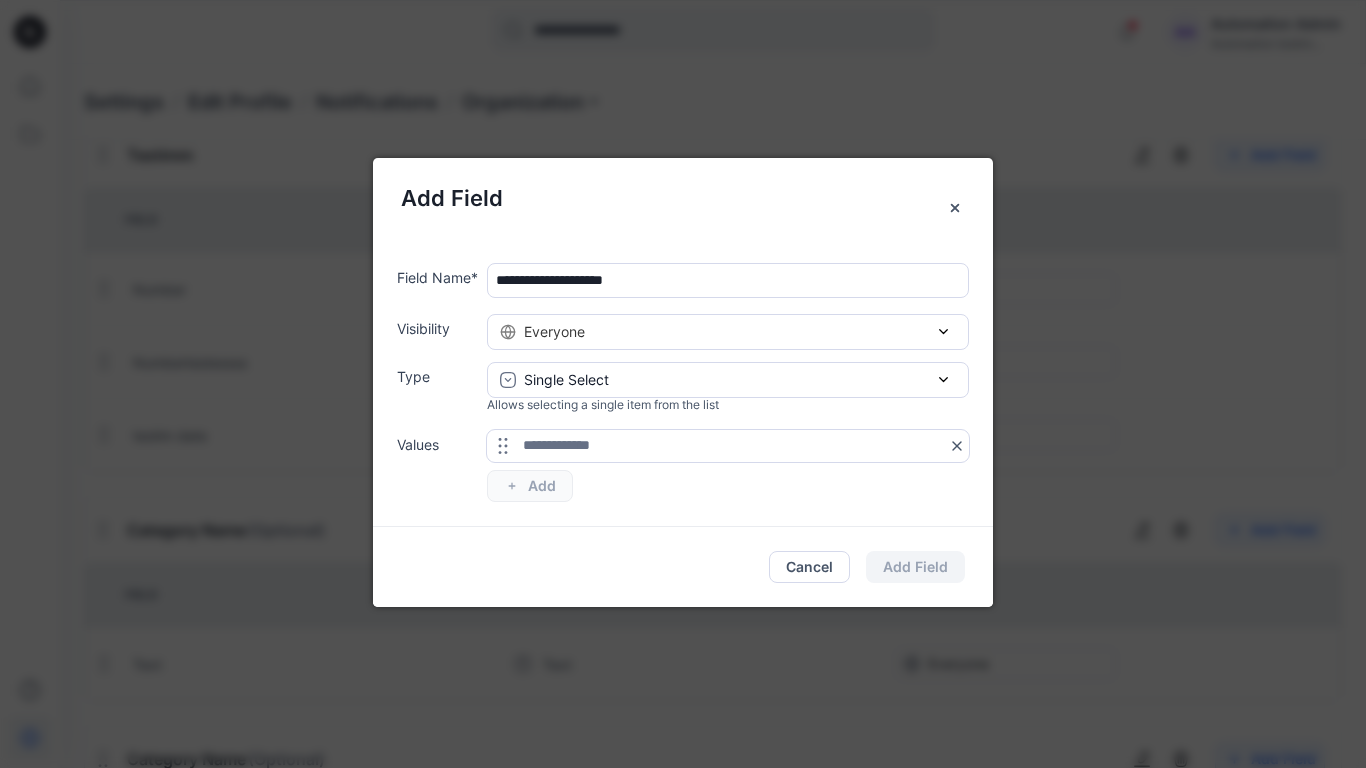type on "**********" 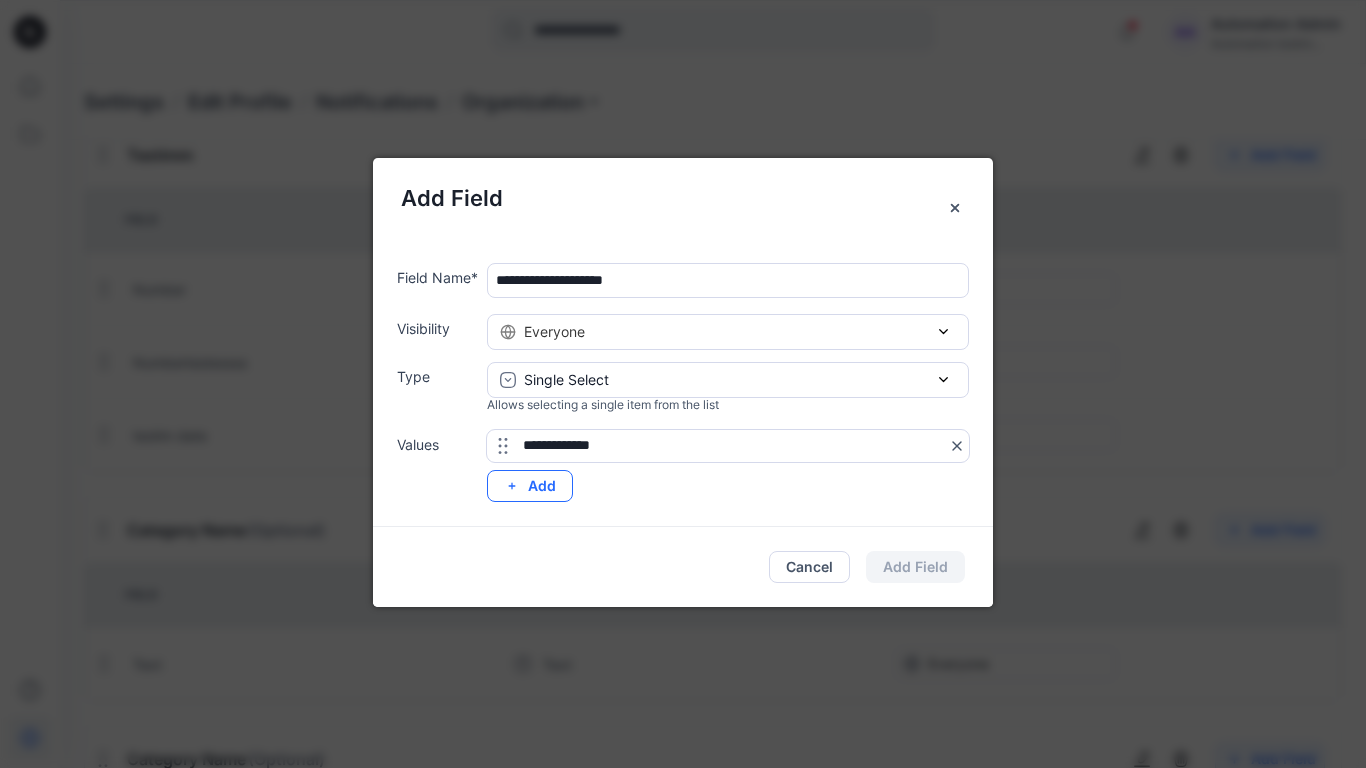 click on "Add" at bounding box center (530, 486) 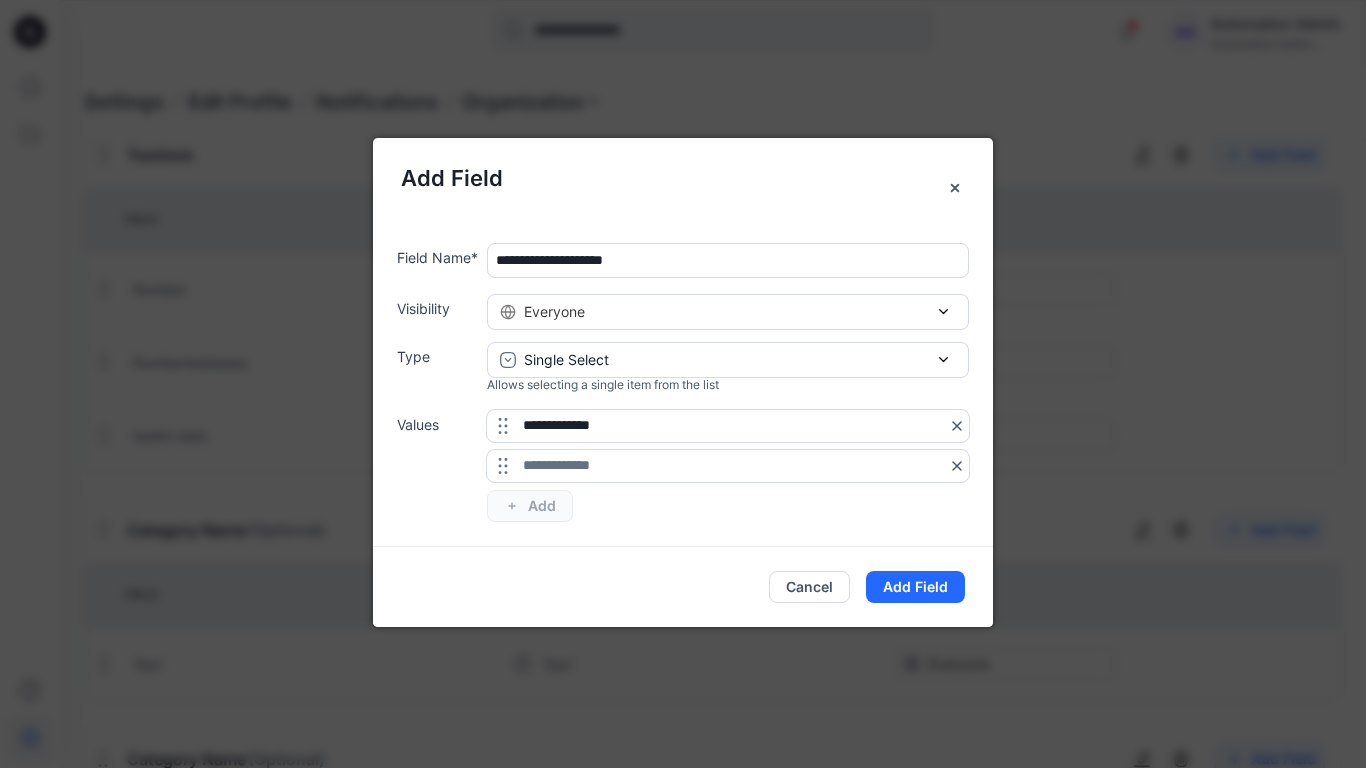 click on "**********" at bounding box center (695, 382) 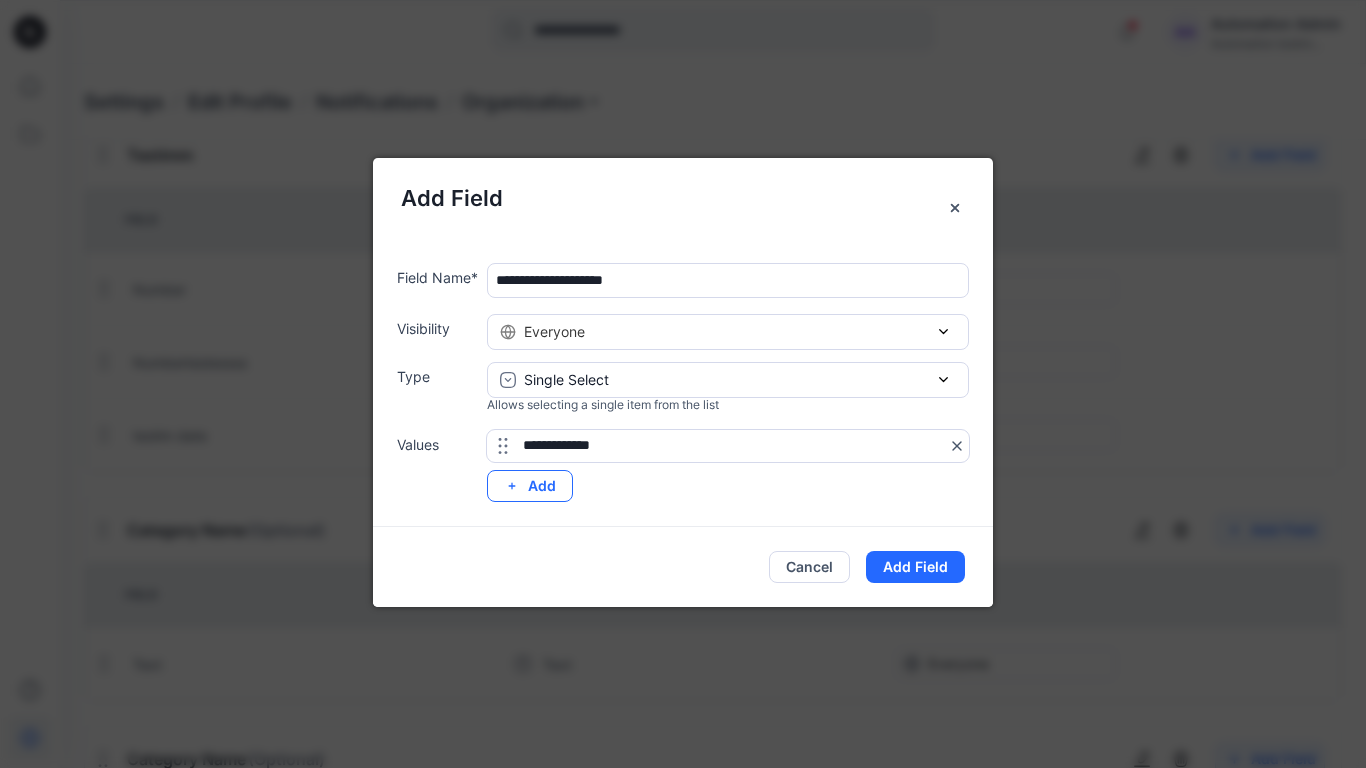 click on "Add" at bounding box center (530, 486) 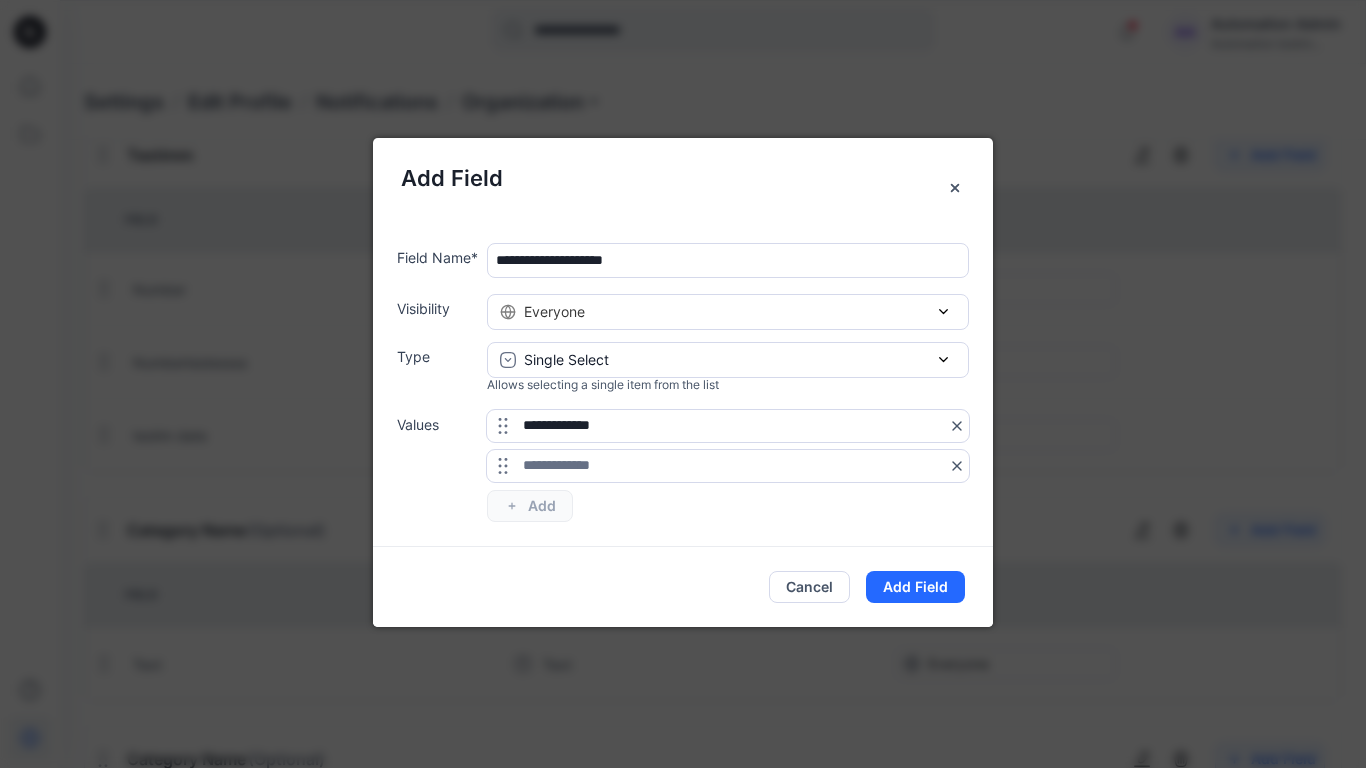 click on "**********" at bounding box center [728, 466] 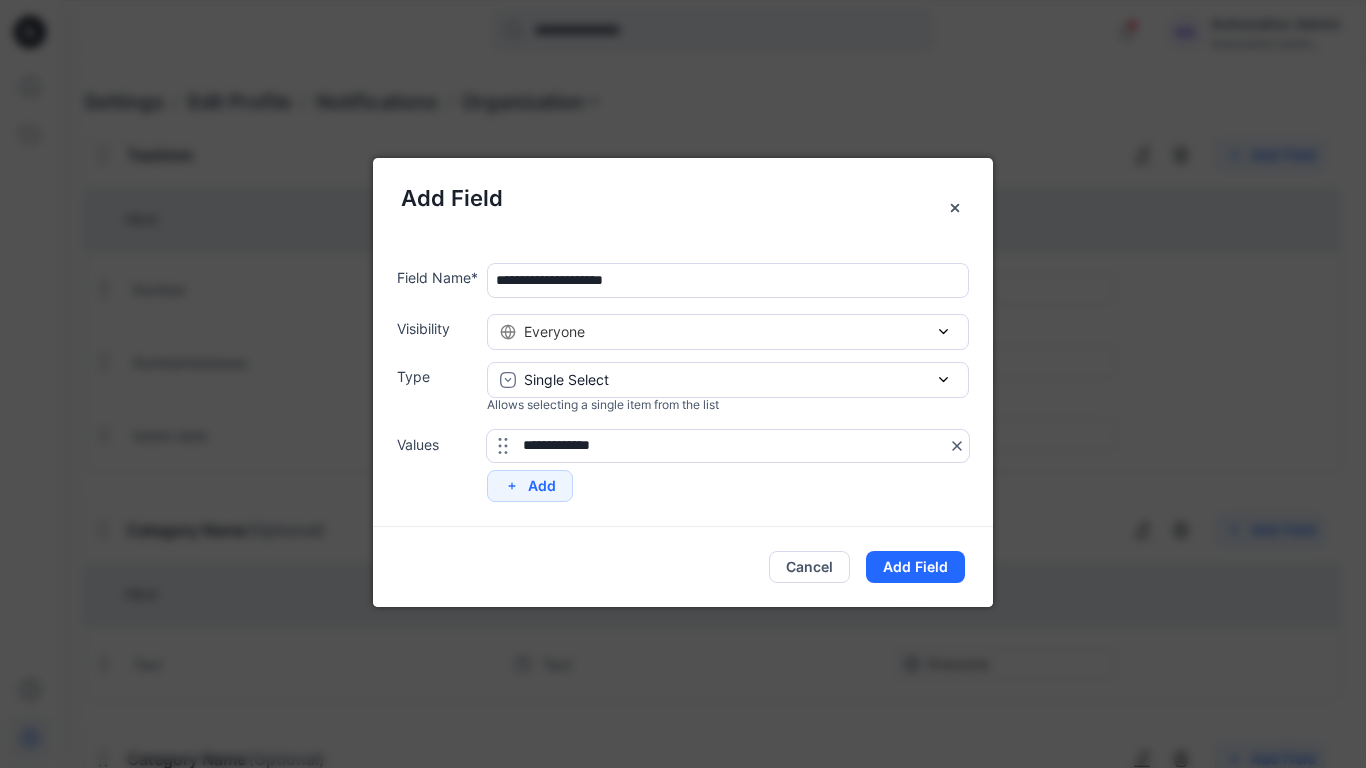 click on "**********" at bounding box center [728, 446] 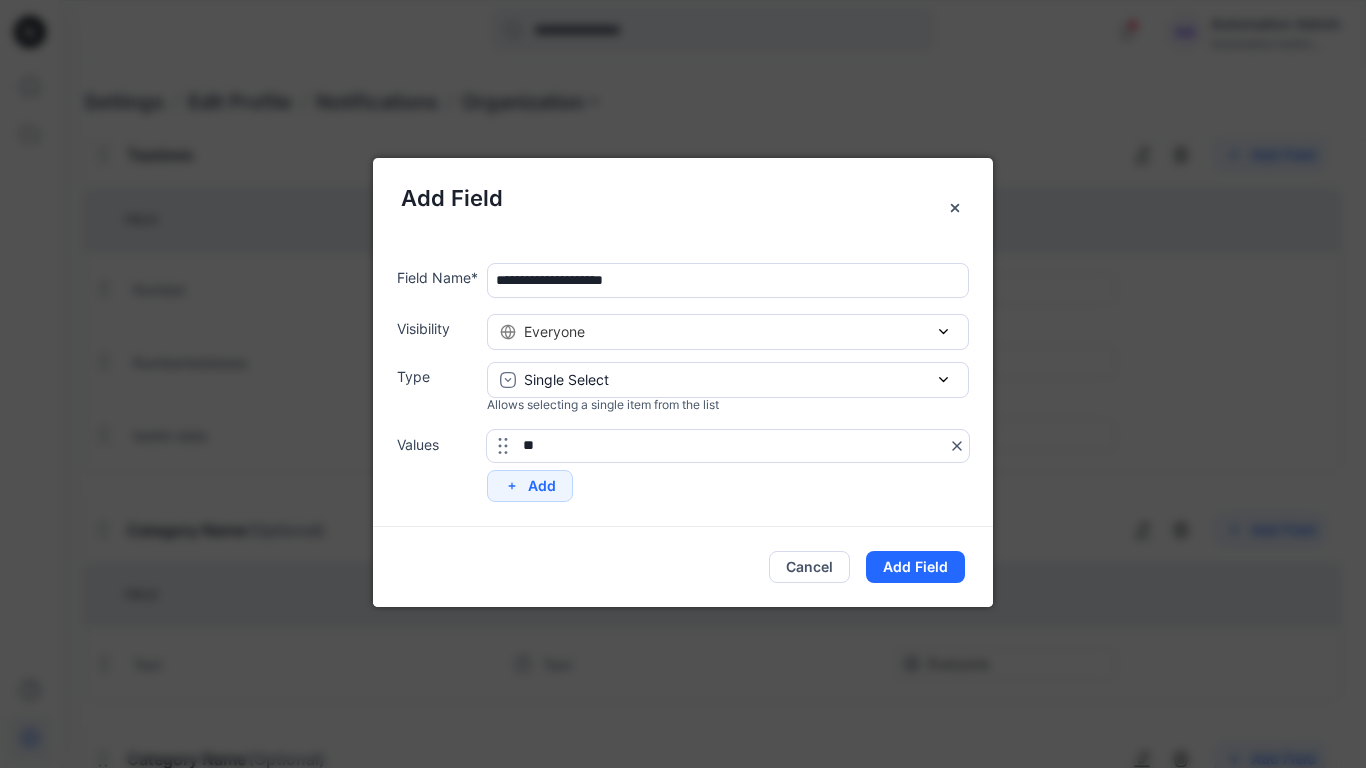 type on "*" 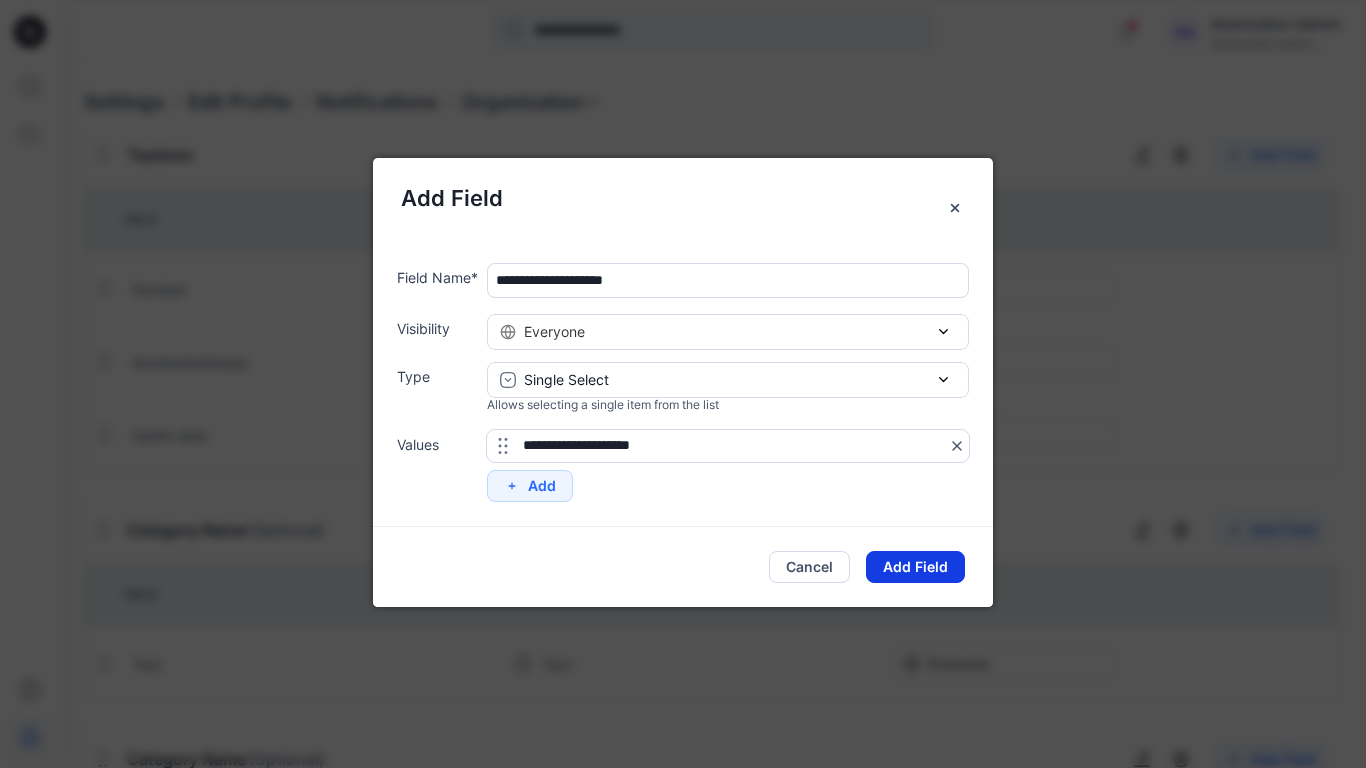 type on "**********" 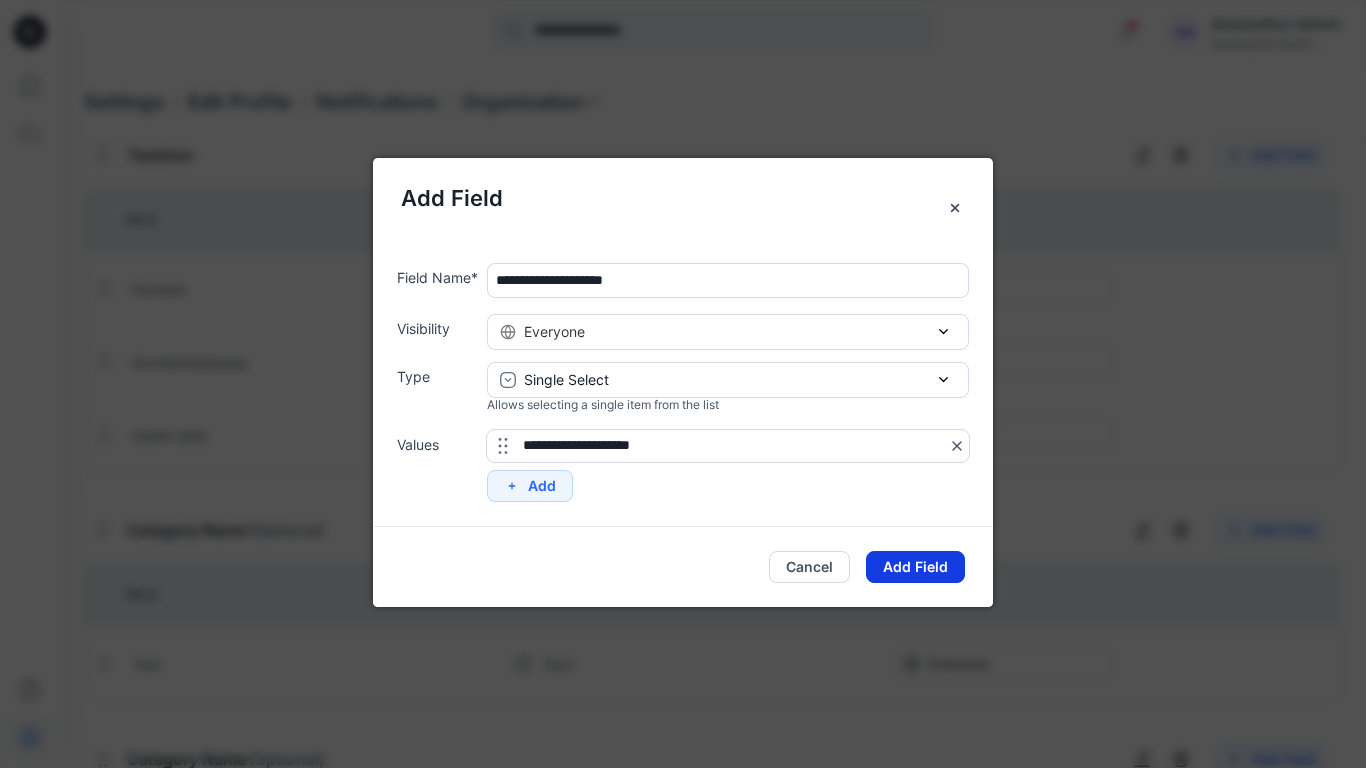 click on "Add Field" at bounding box center [915, 567] 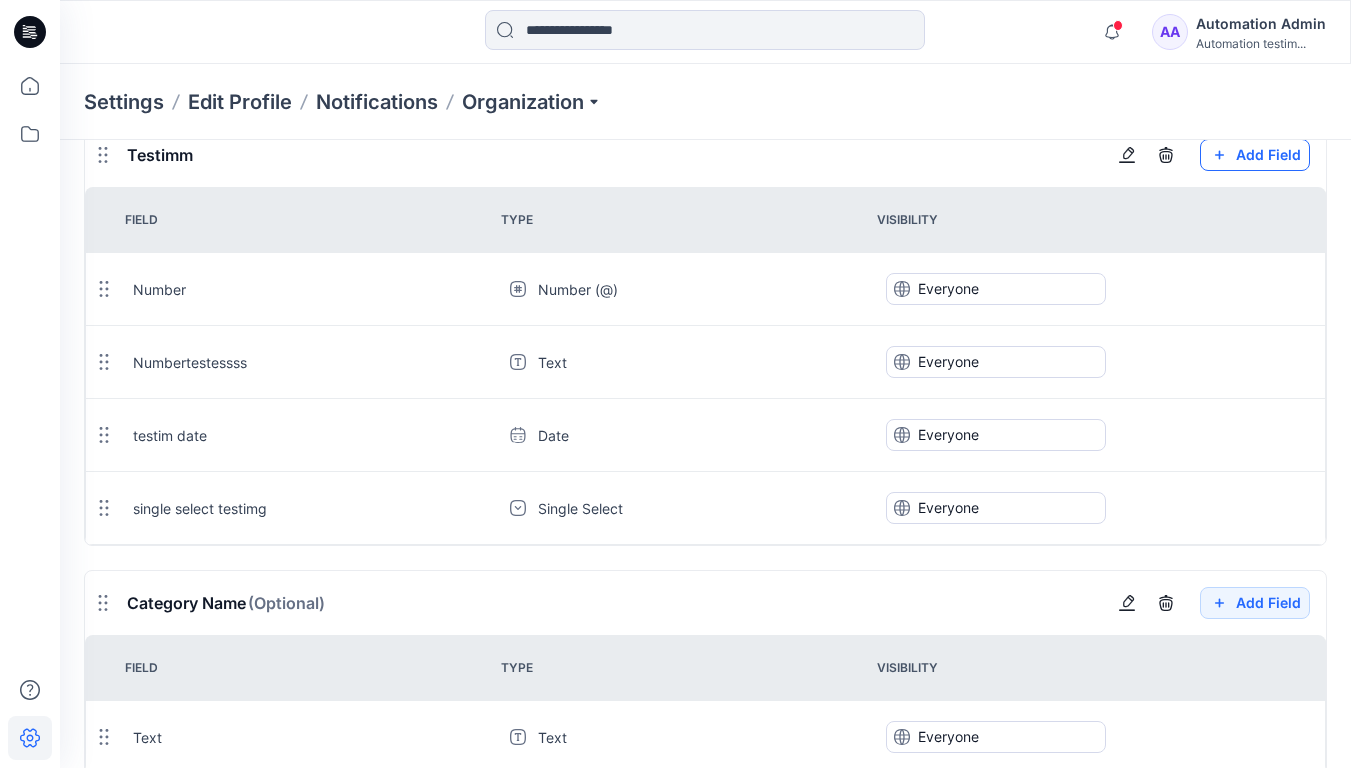 click on "Add Field" at bounding box center (1255, -2002) 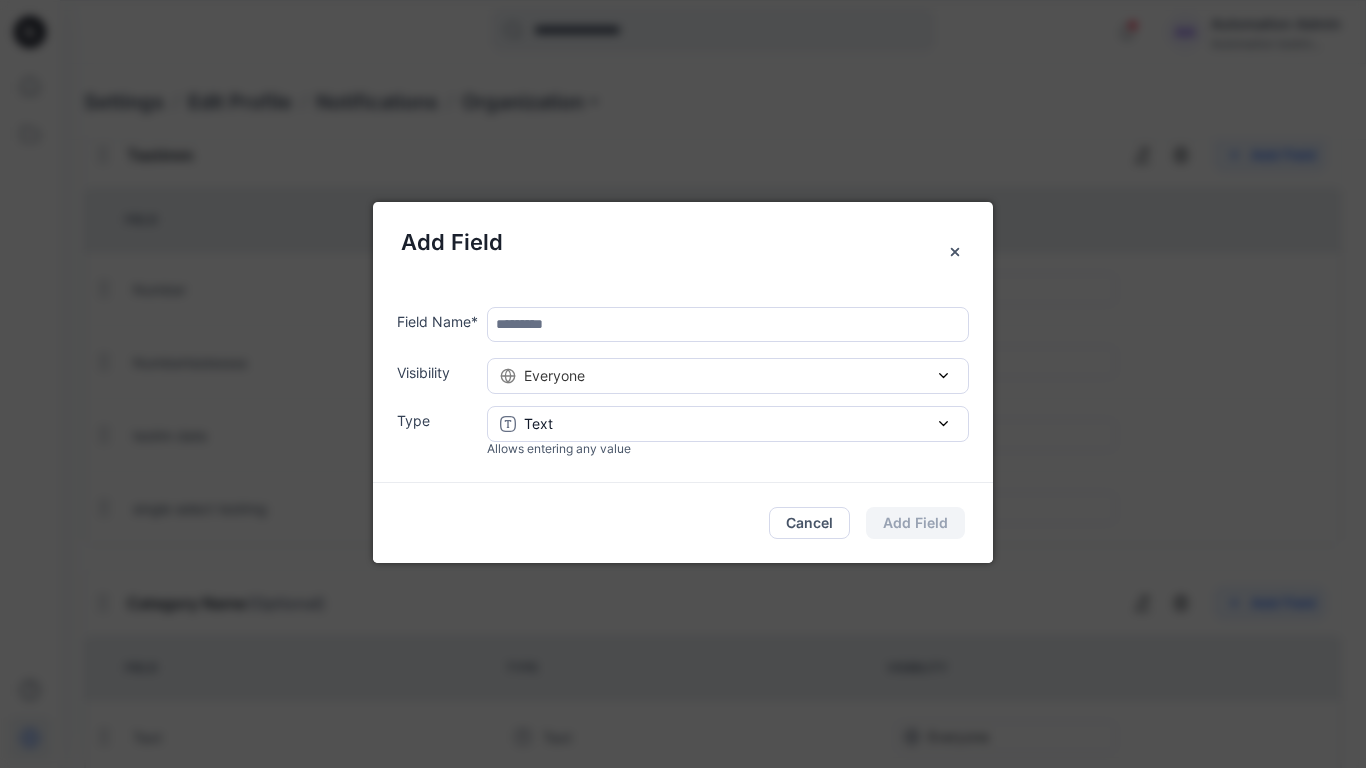 click at bounding box center (728, 324) 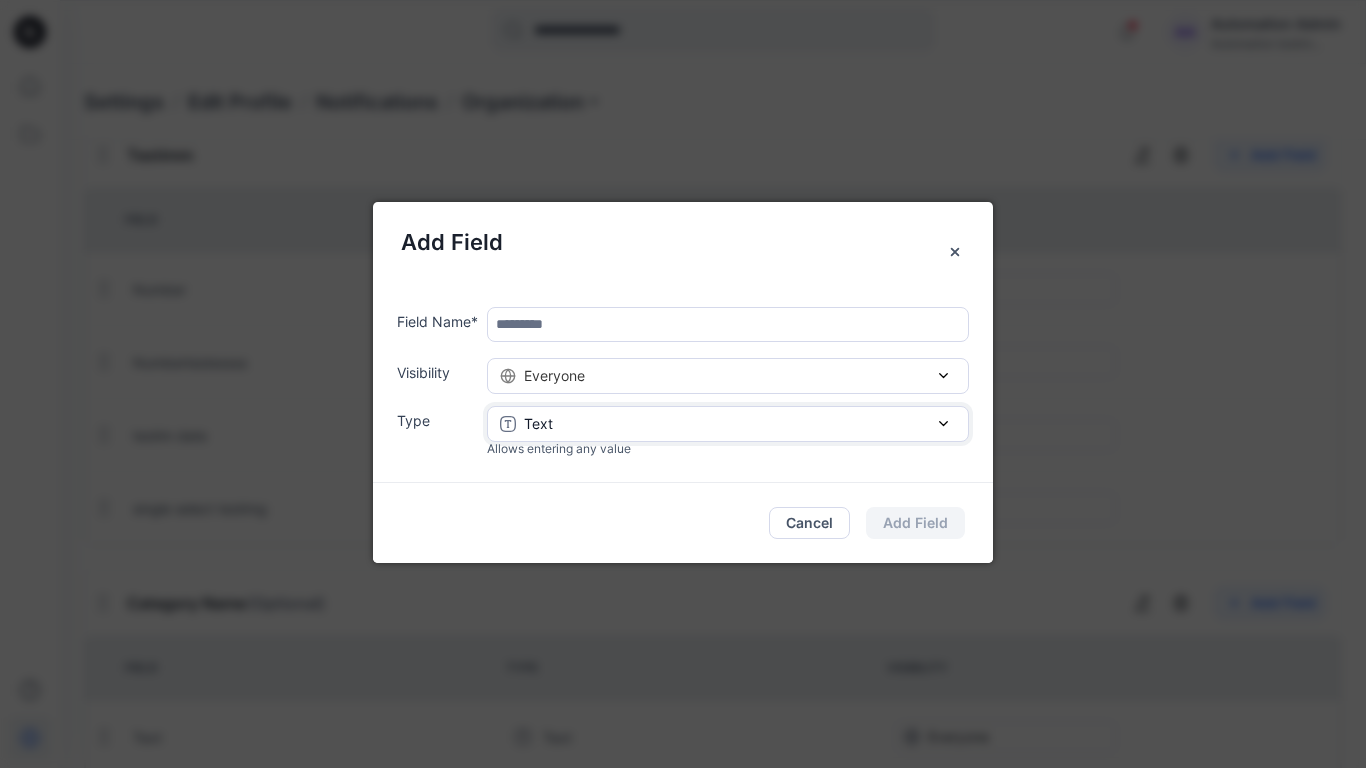 click on "Text" at bounding box center (728, 423) 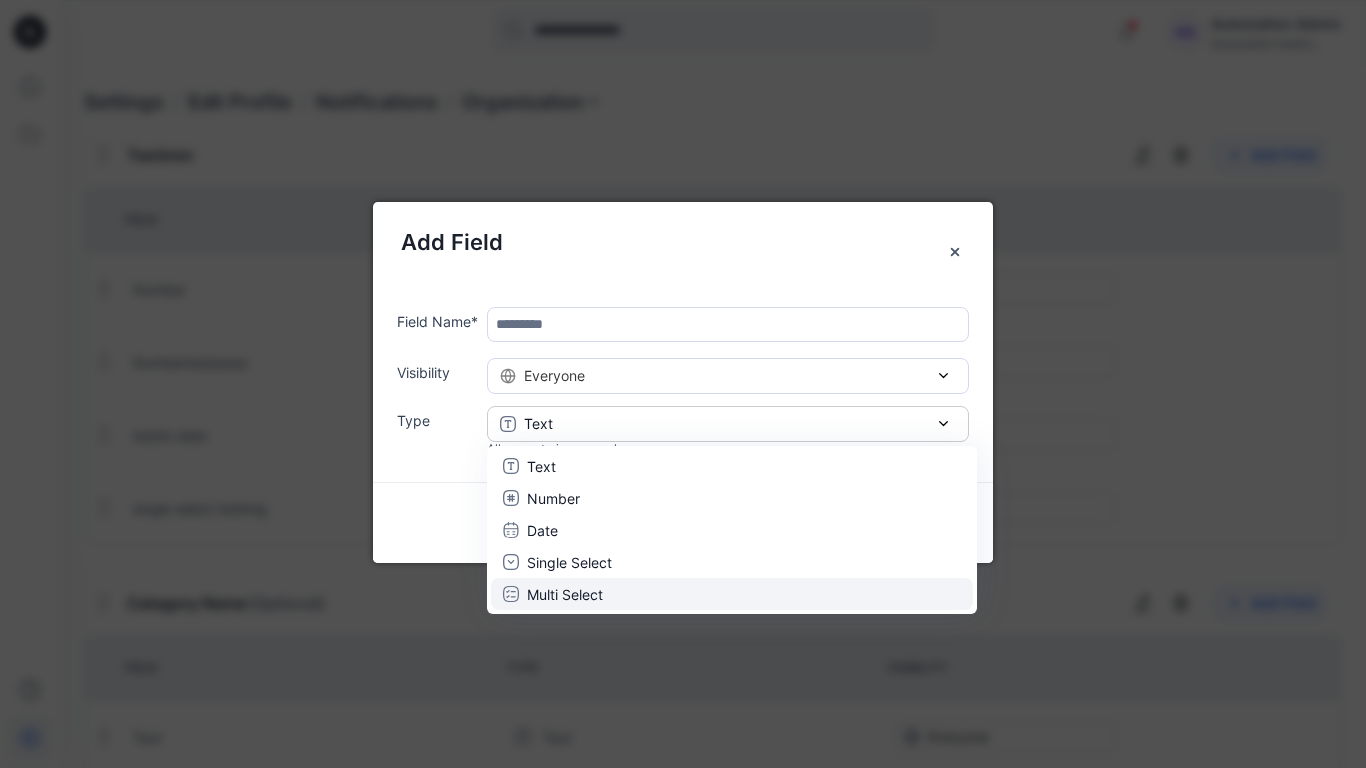click on "Multi Select" at bounding box center [732, 594] 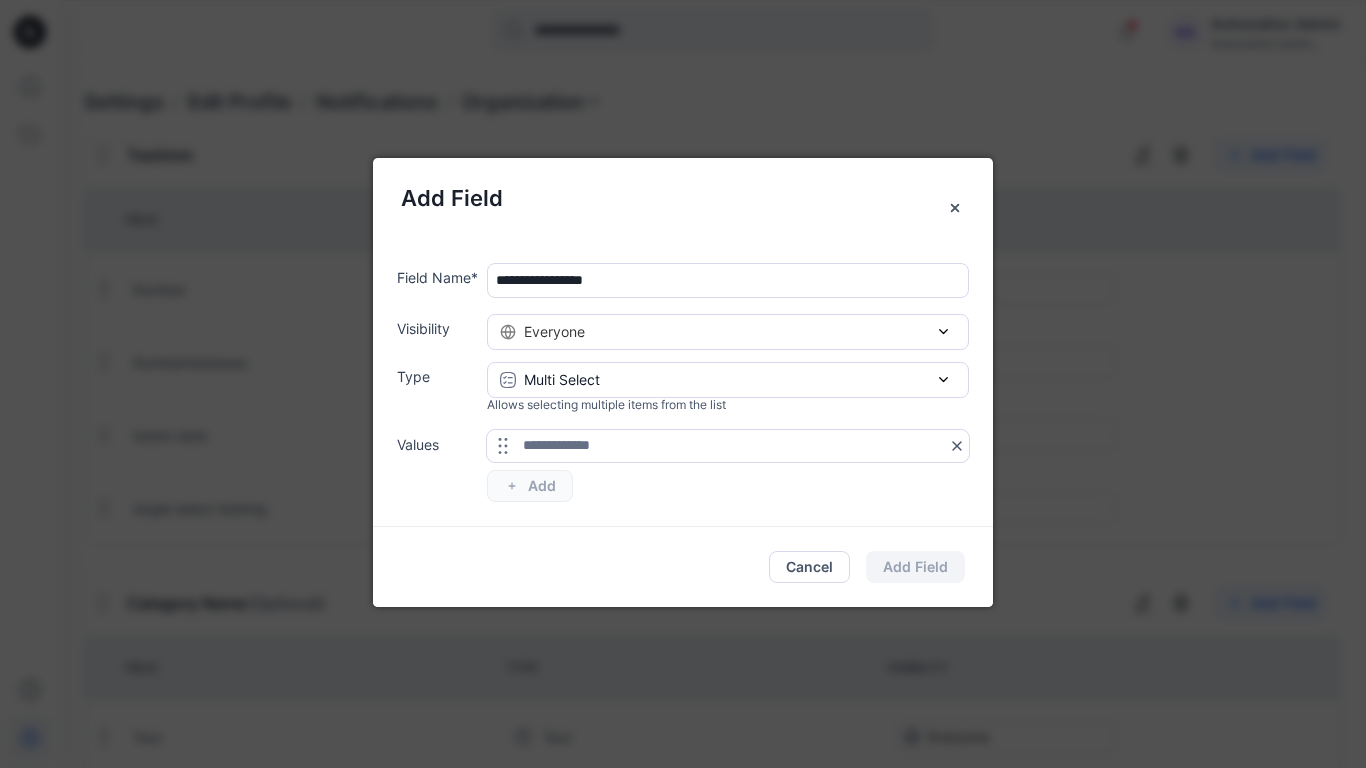 type on "**********" 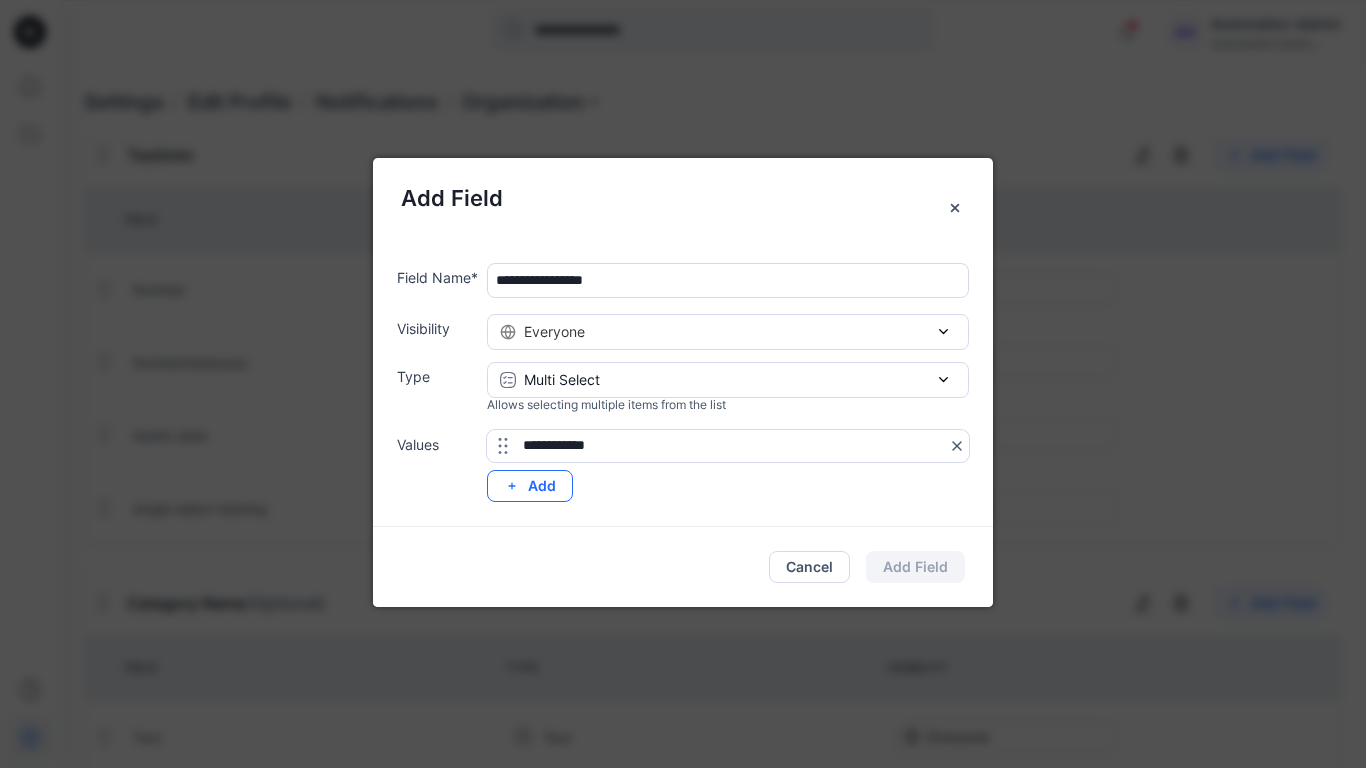 click on "Add" at bounding box center [530, 486] 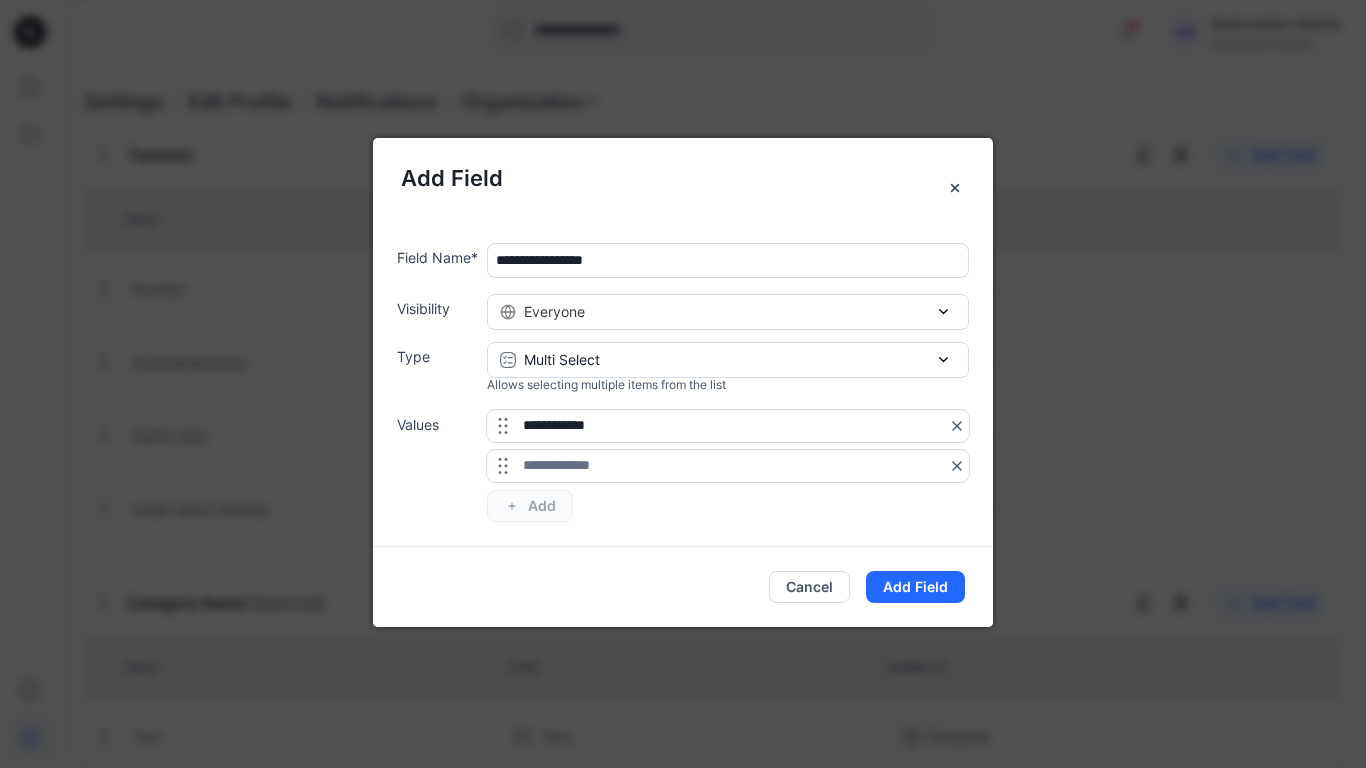 click on "**********" at bounding box center [683, 382] 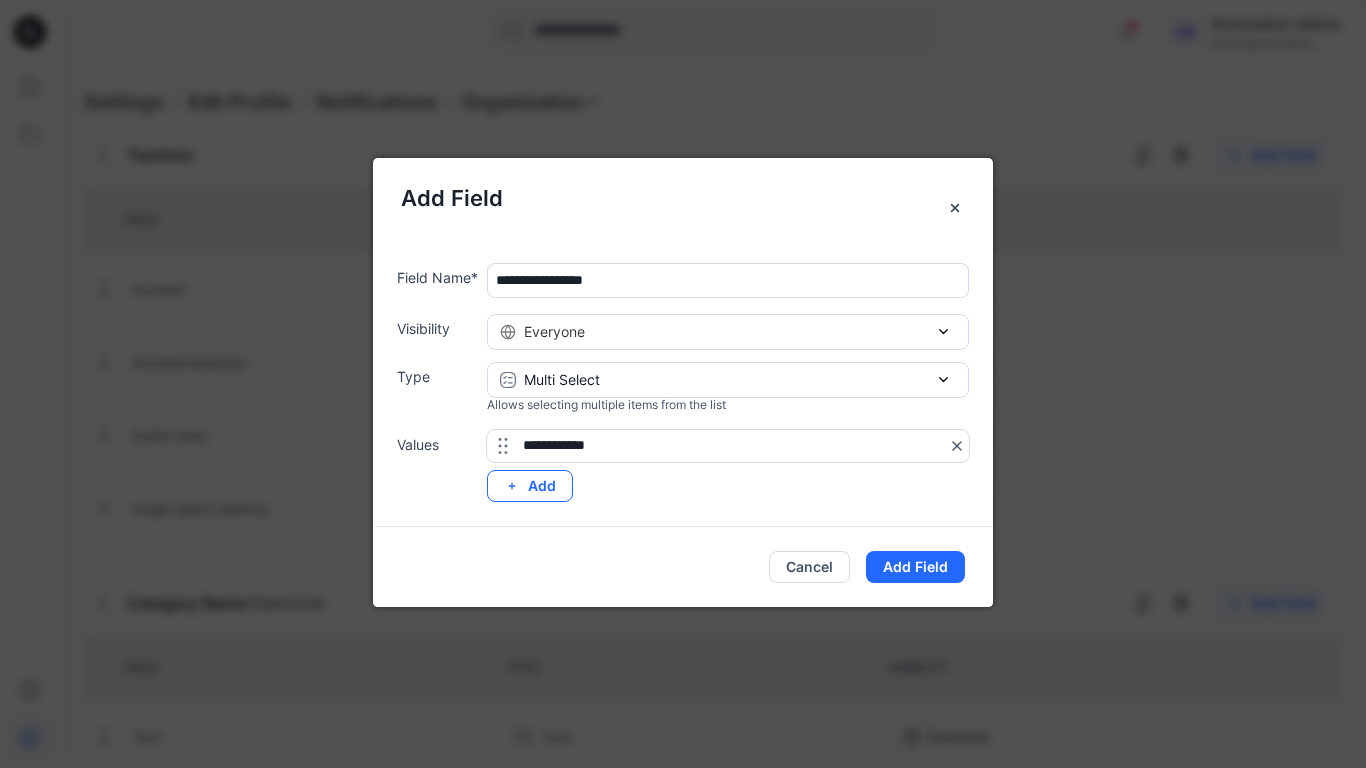 click 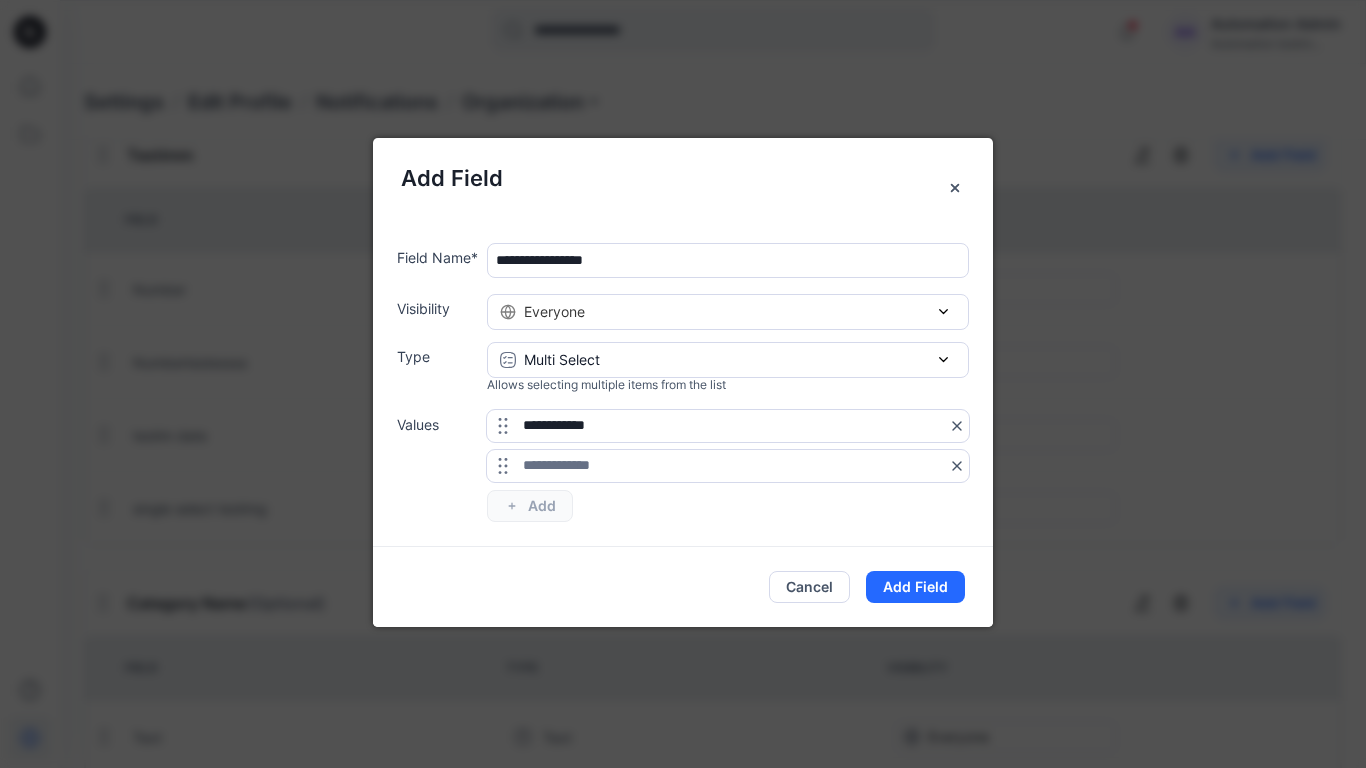 click on "**********" at bounding box center [683, 382] 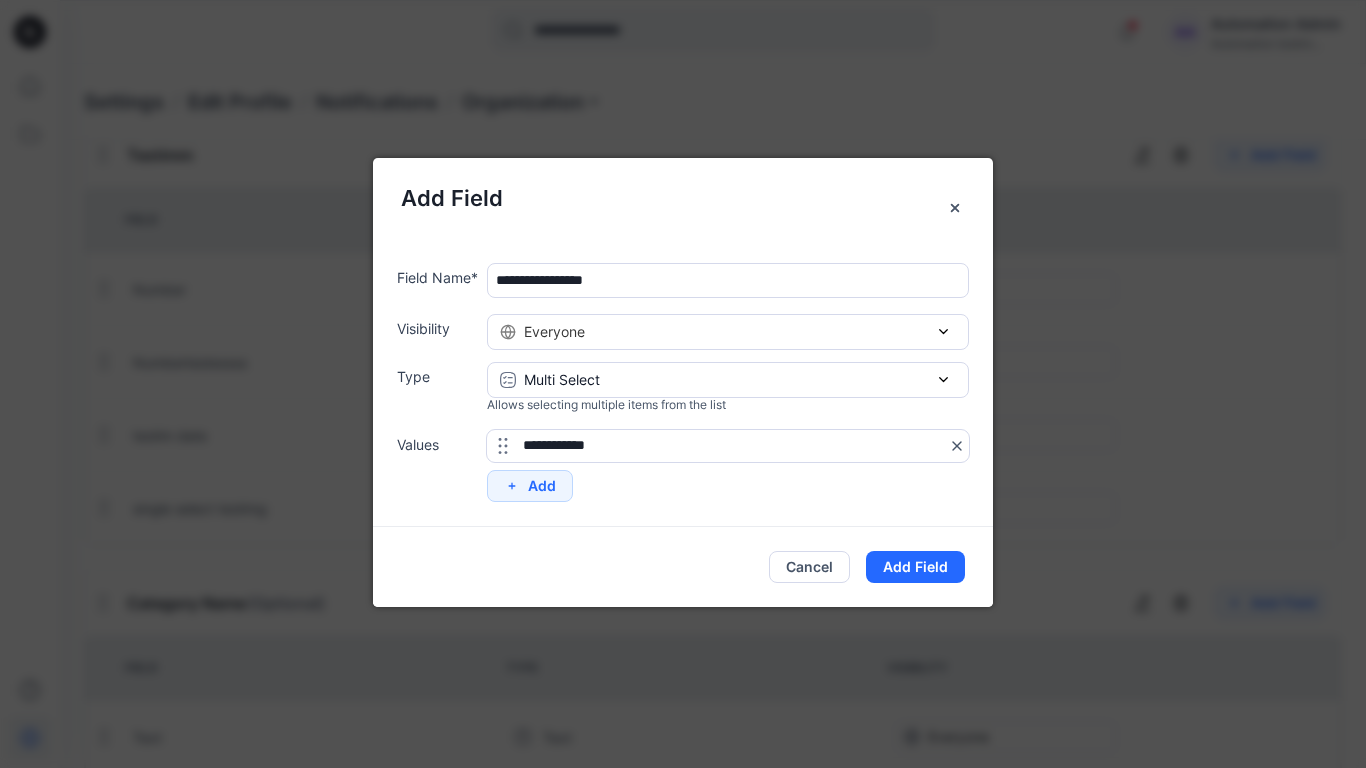 click on "**********" at bounding box center [728, 446] 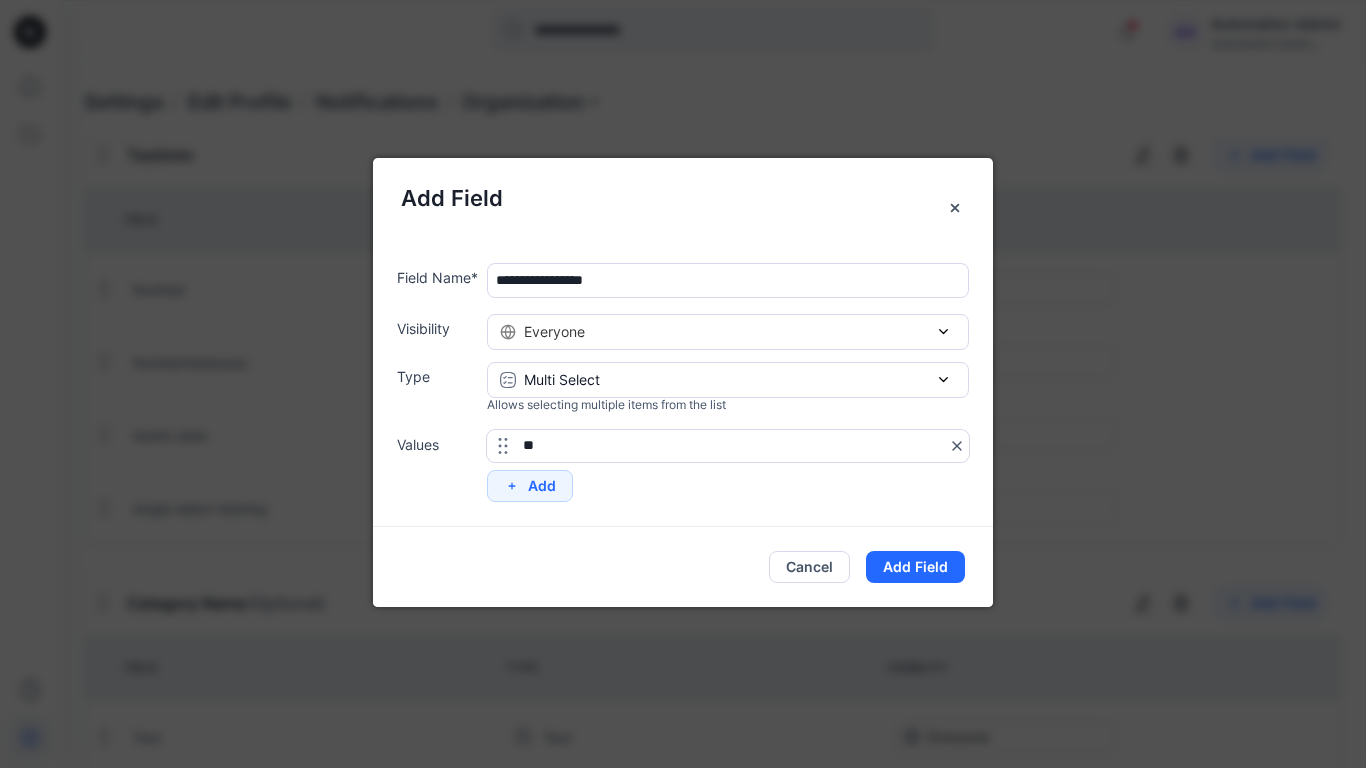 type on "*" 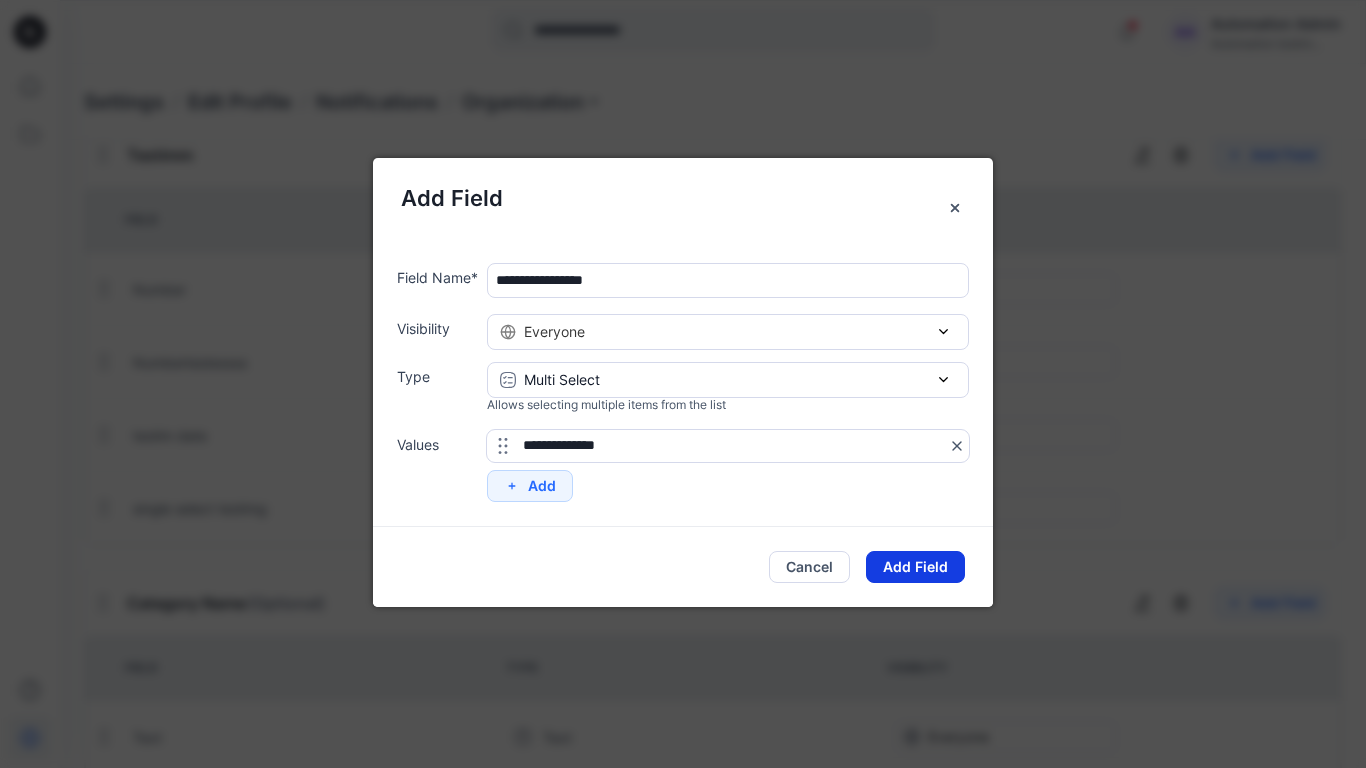 type on "**********" 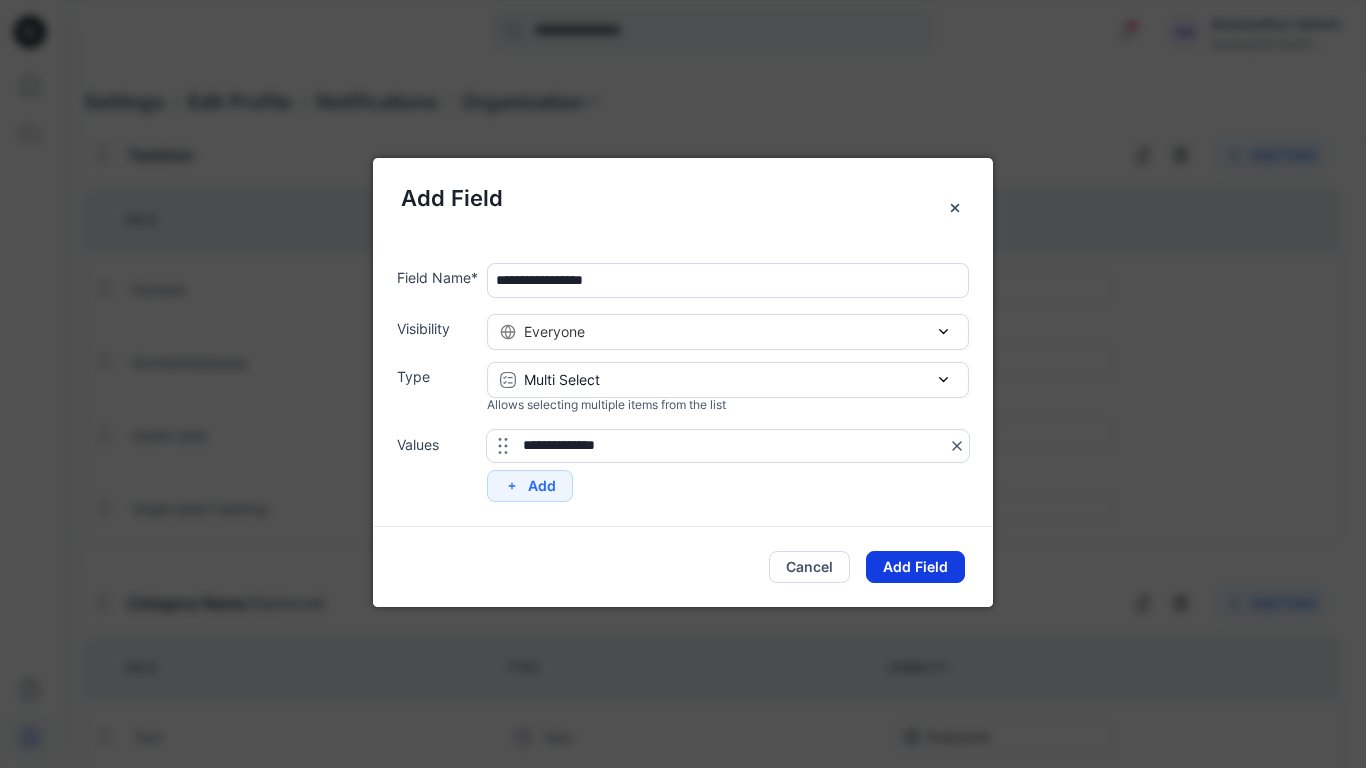 click on "Add Field" at bounding box center (915, 567) 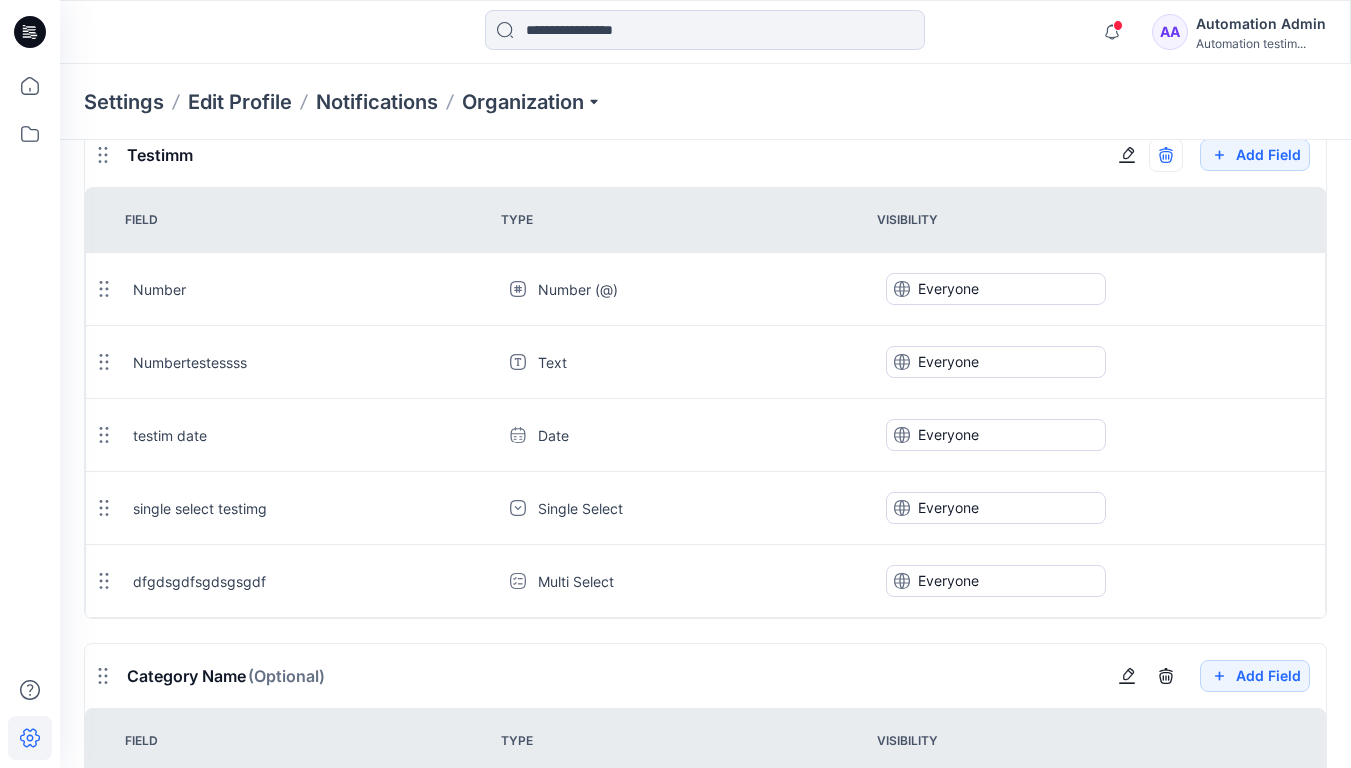 click 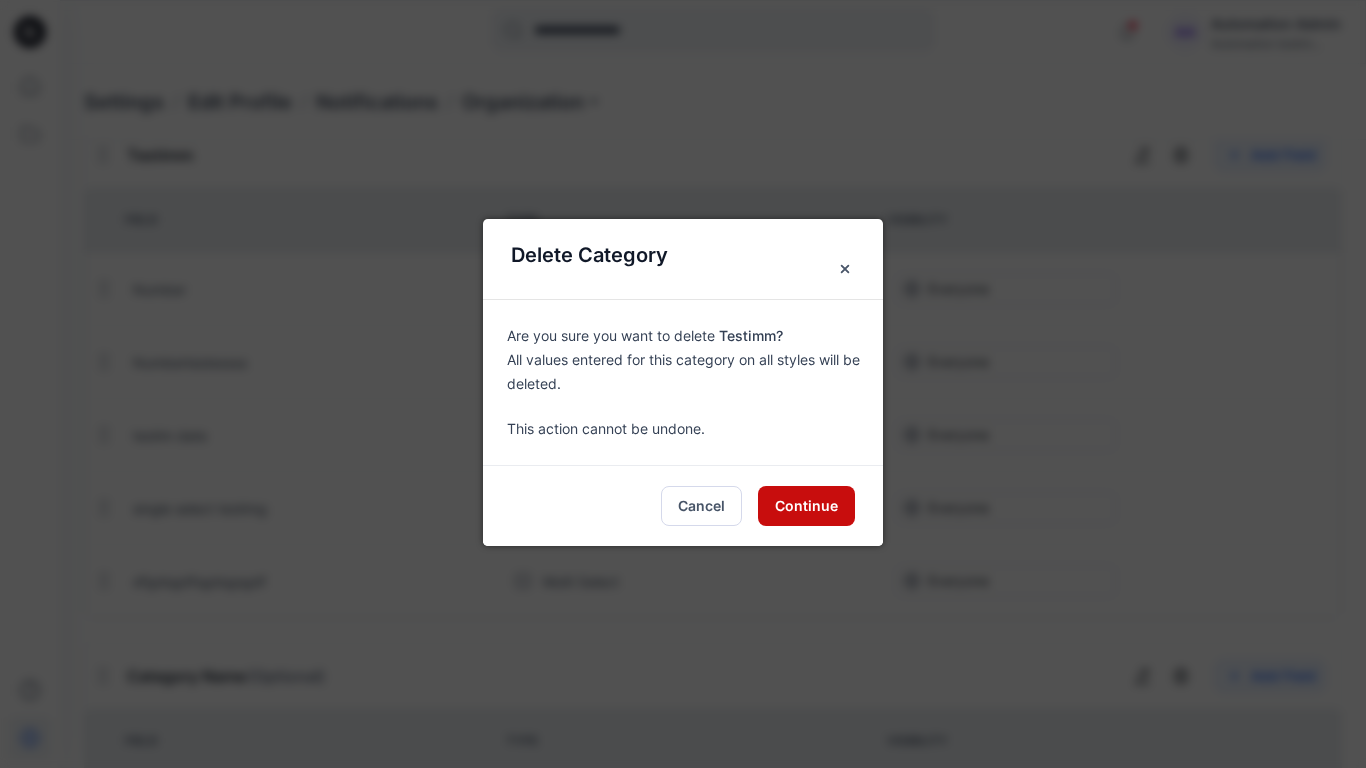 click on "Continue" at bounding box center [806, 506] 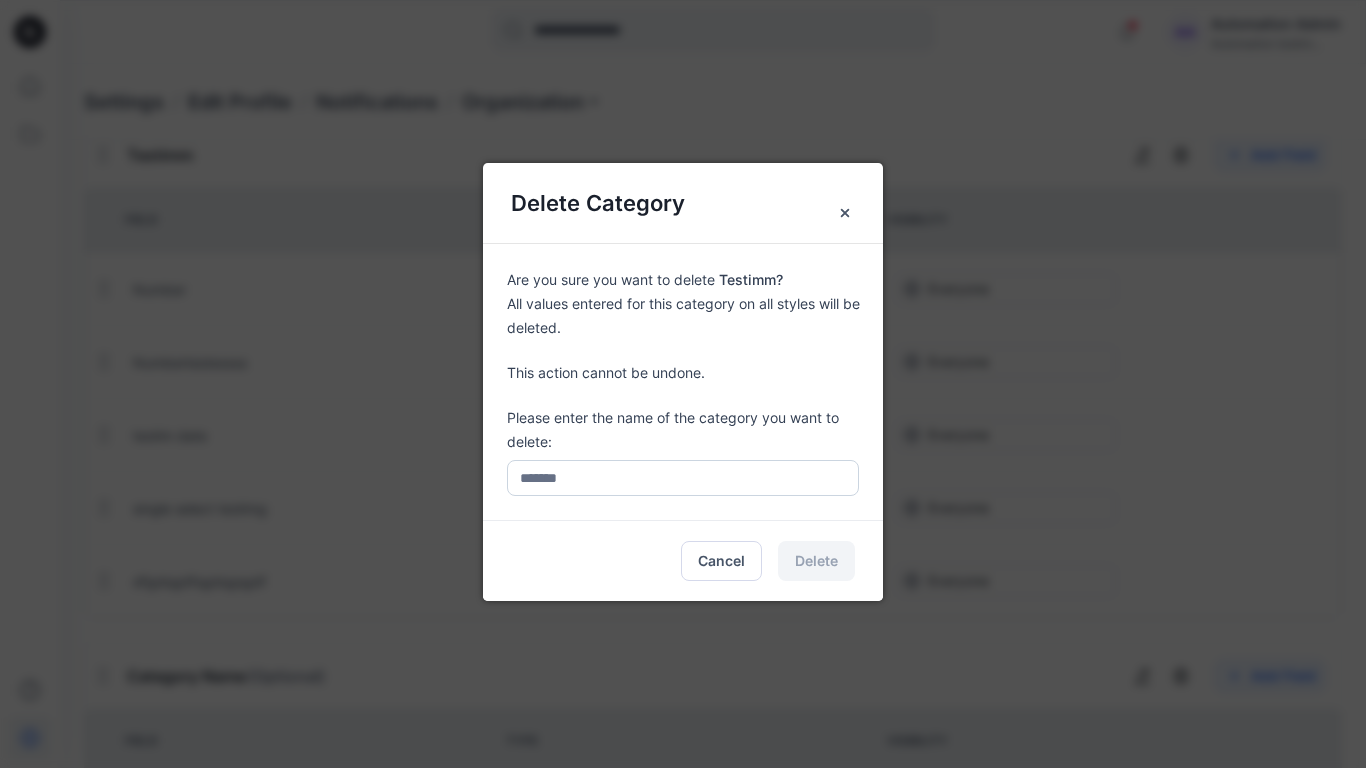 click at bounding box center [683, 478] 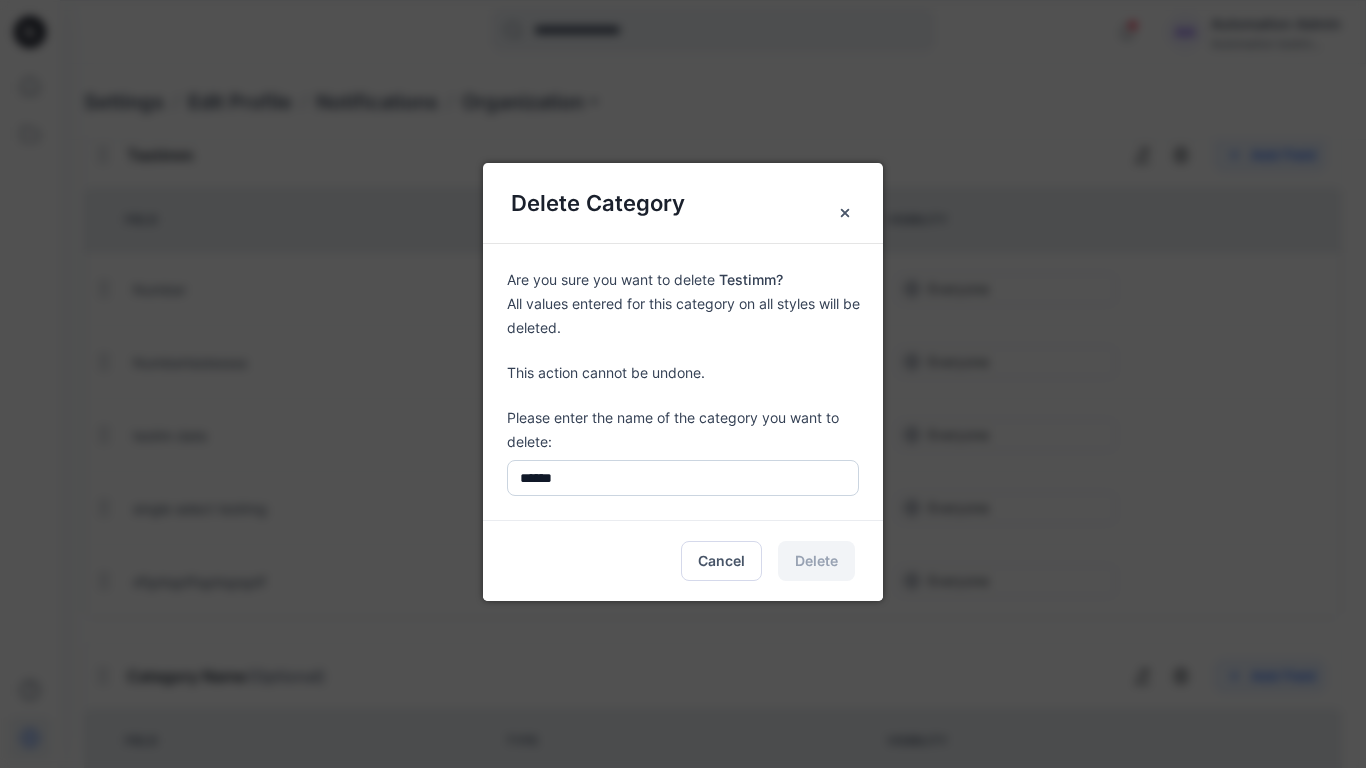 type on "*******" 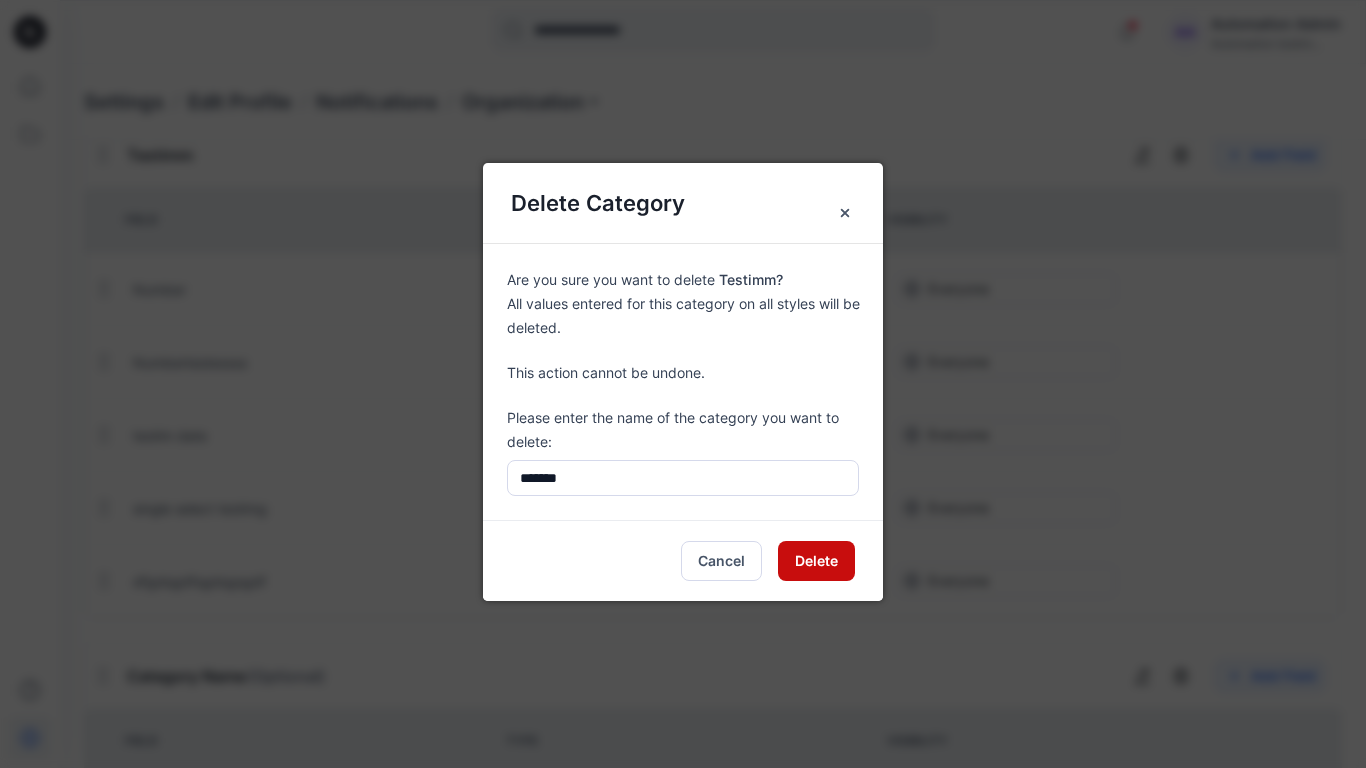 click on "Delete" at bounding box center (816, 561) 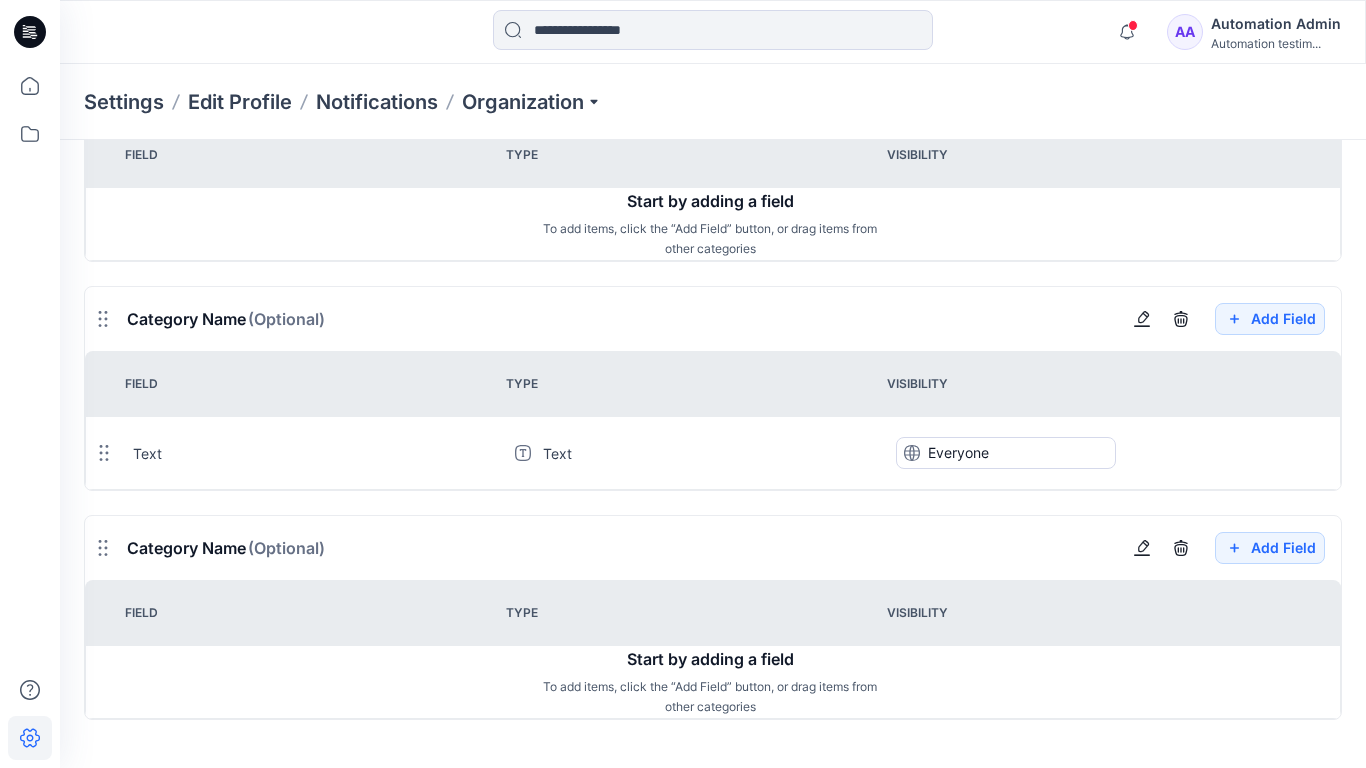 scroll, scrollTop: 2095, scrollLeft: 0, axis: vertical 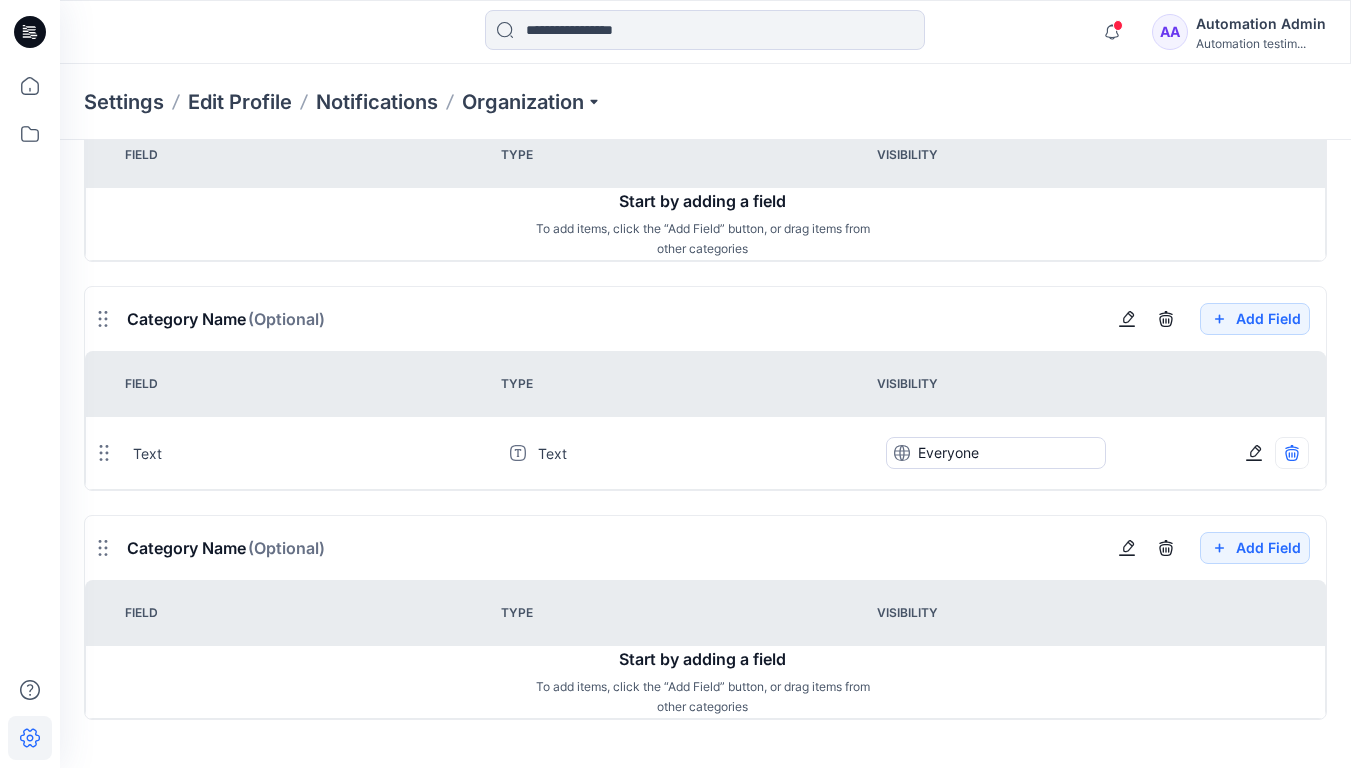 click at bounding box center [1292, 453] 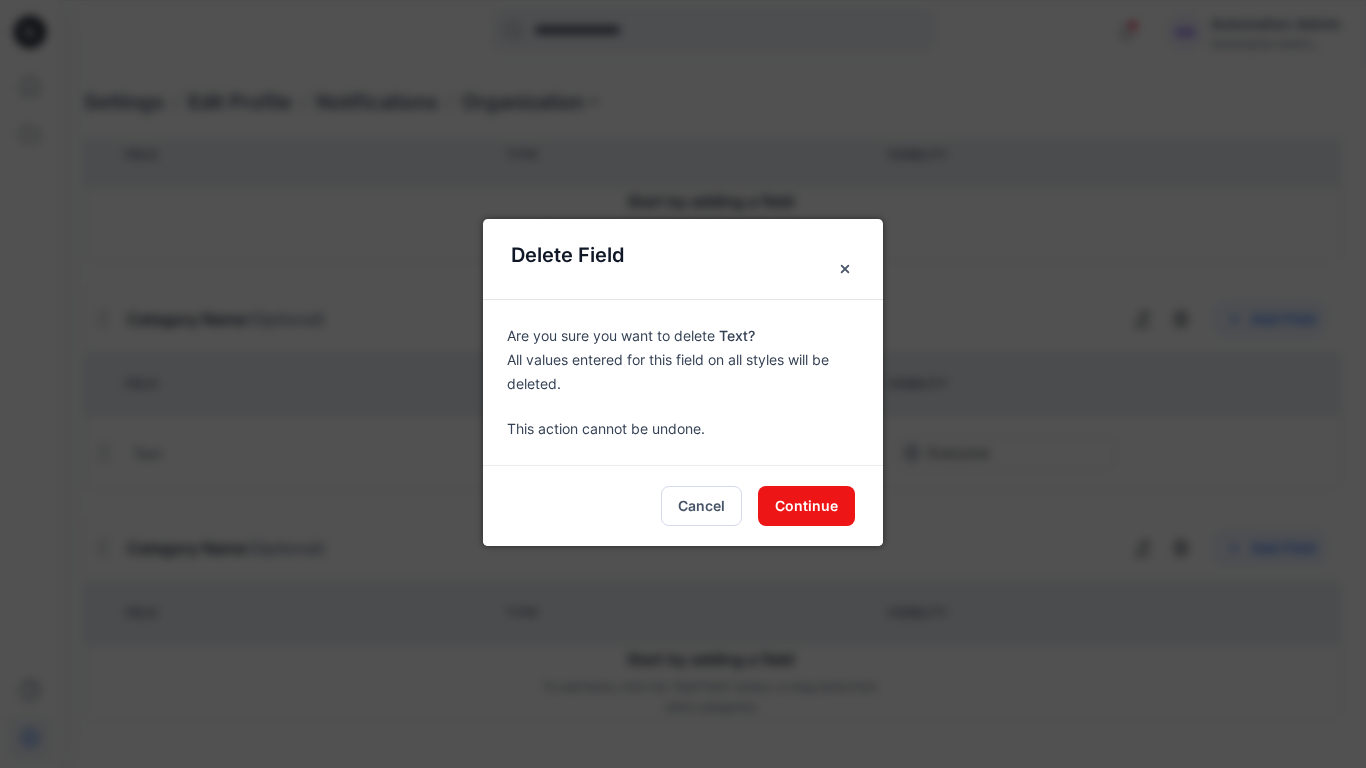 click on "Are you sure you want to delete   Text? All values entered for this field on all styles will be deleted. This action cannot be undone." at bounding box center [683, 382] 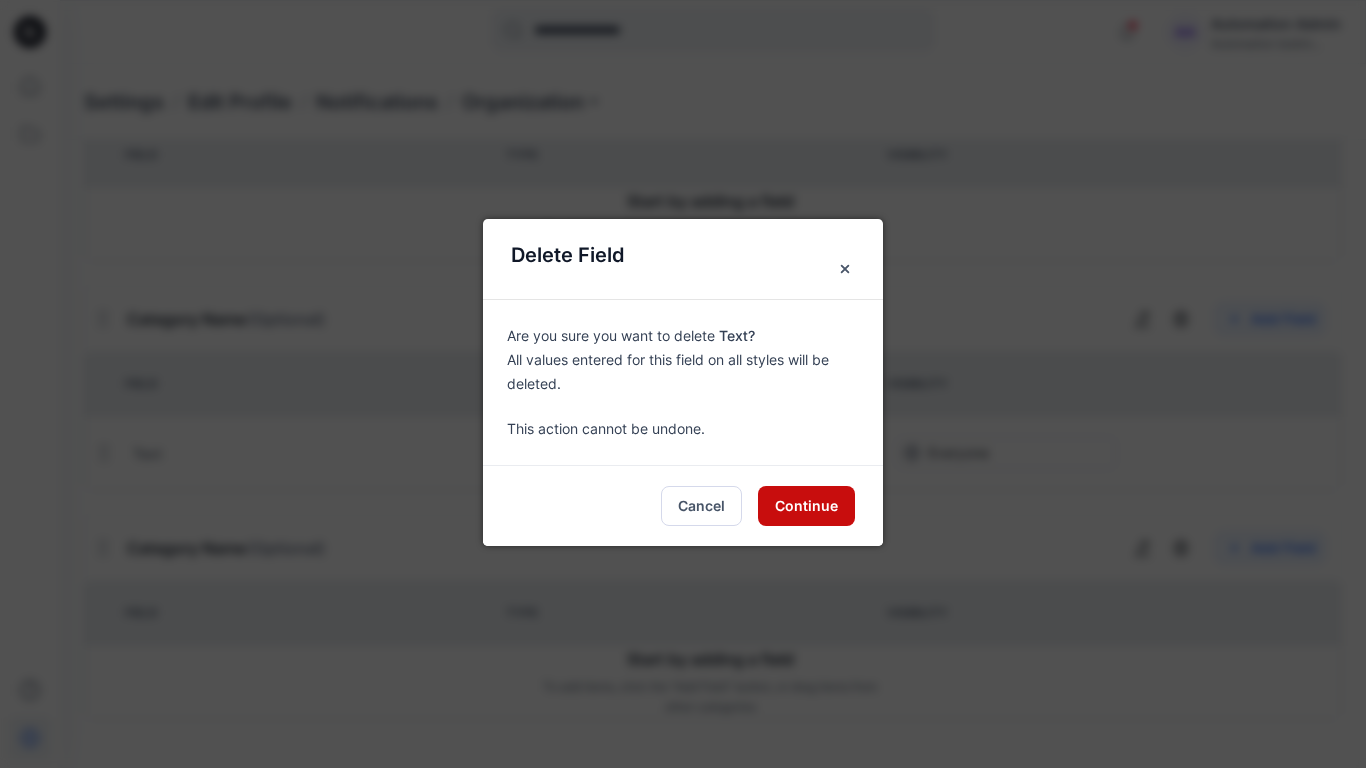 click on "Continue" at bounding box center (806, 506) 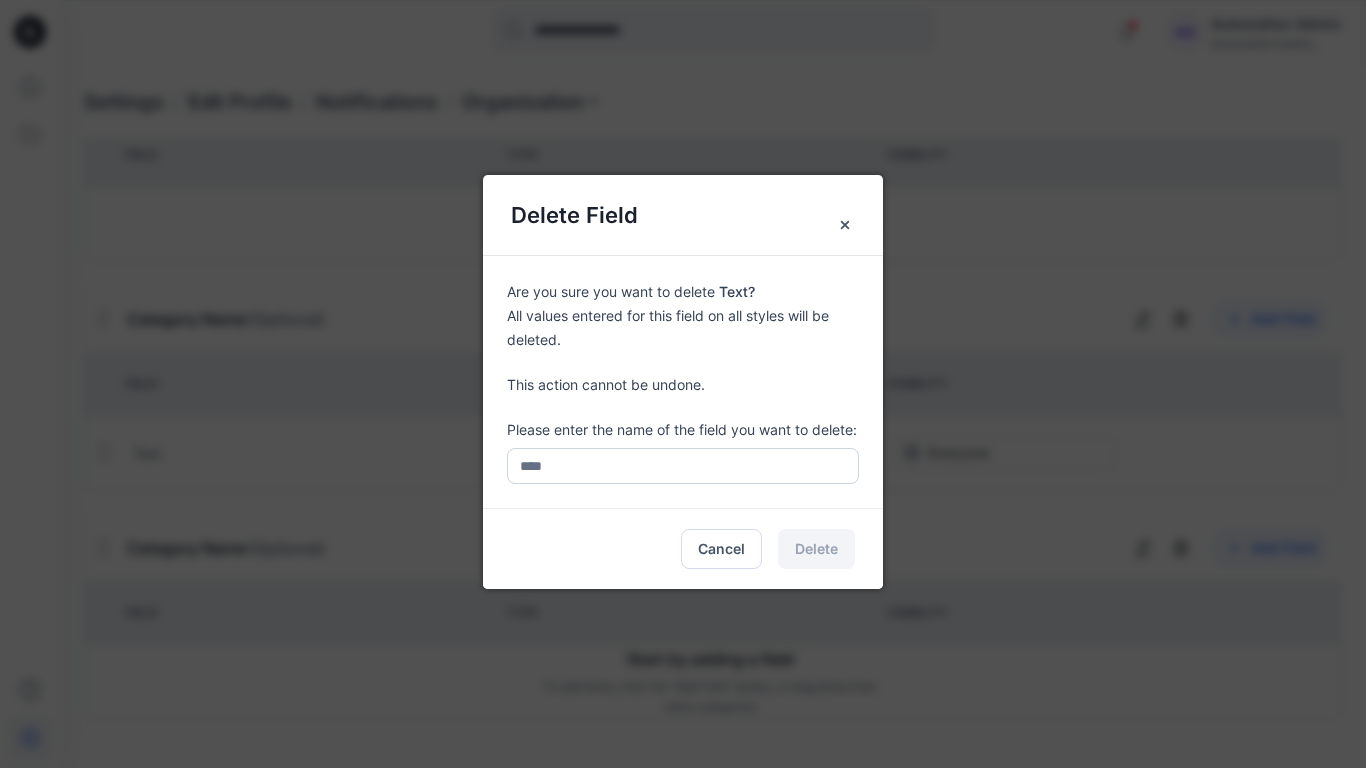 click at bounding box center (683, 466) 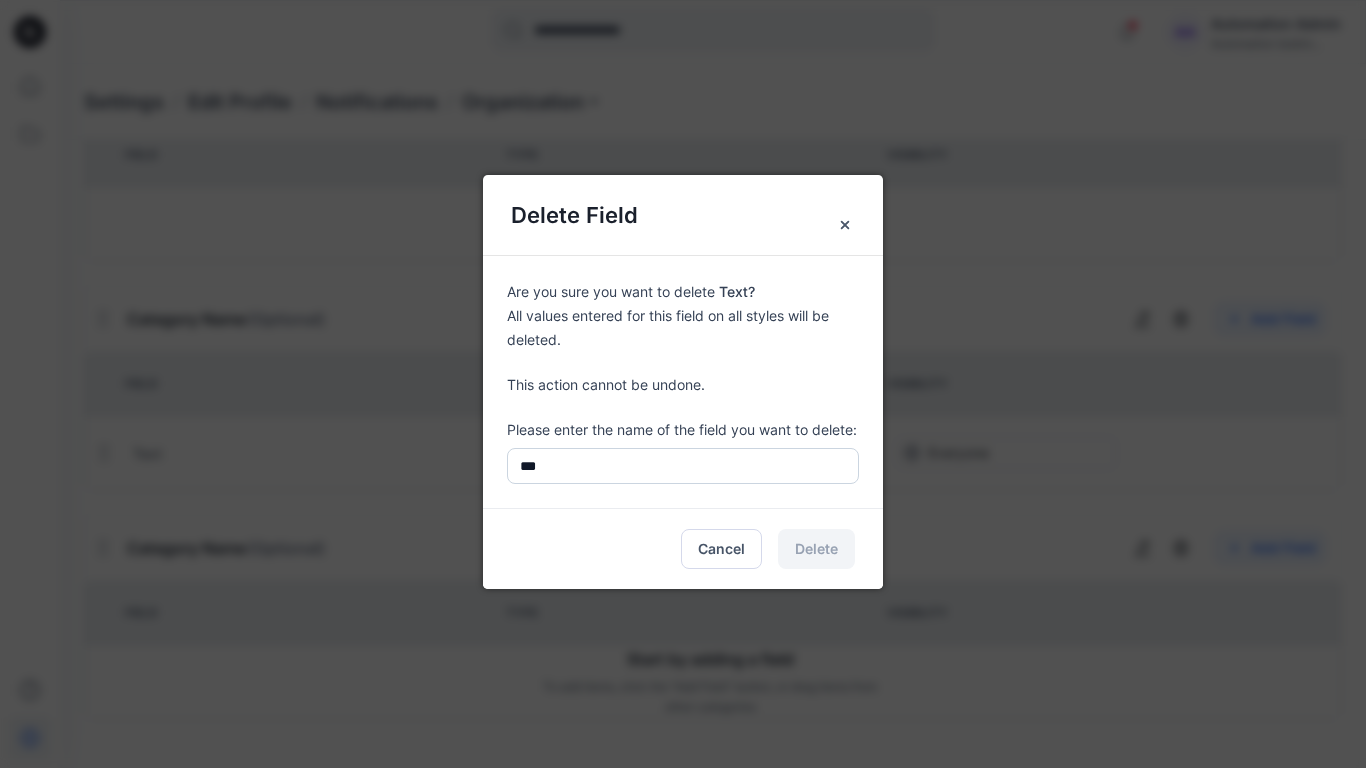 type on "****" 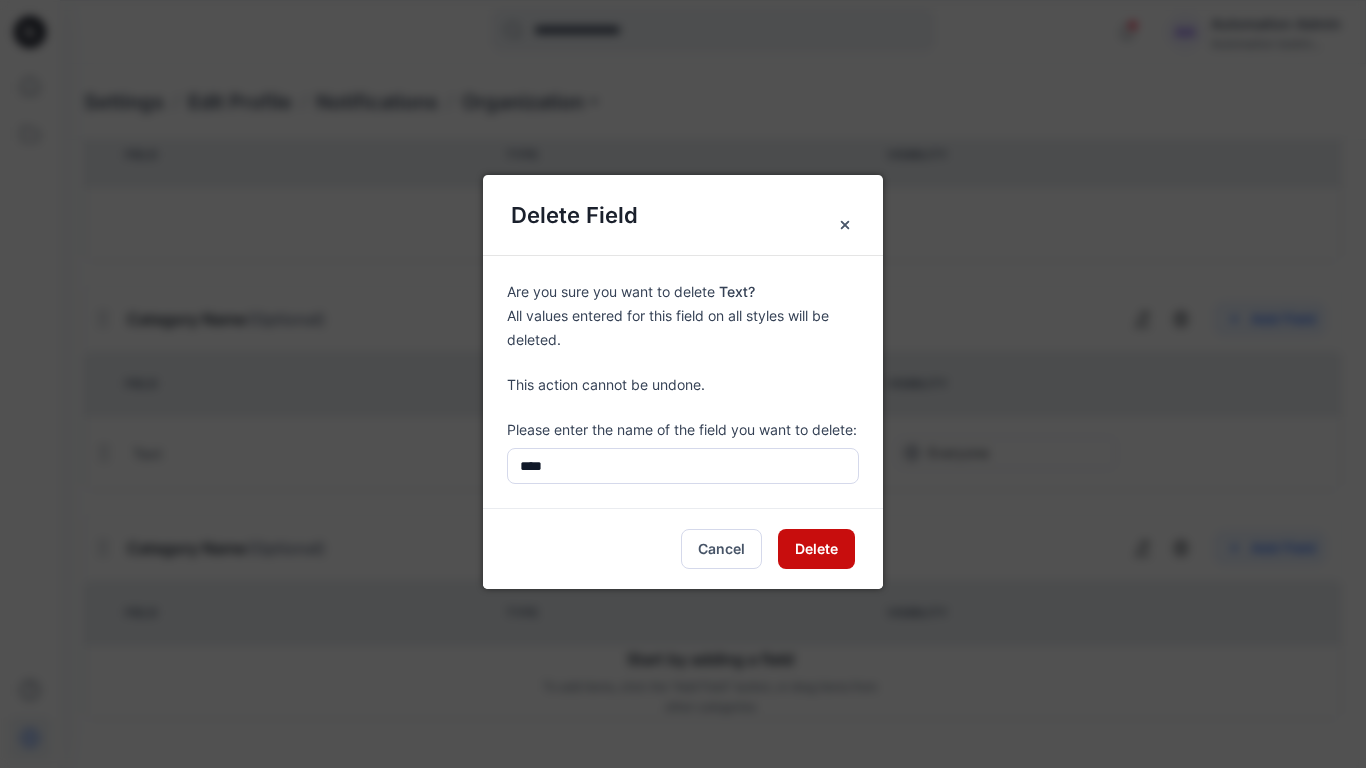 click on "Delete" at bounding box center [816, 549] 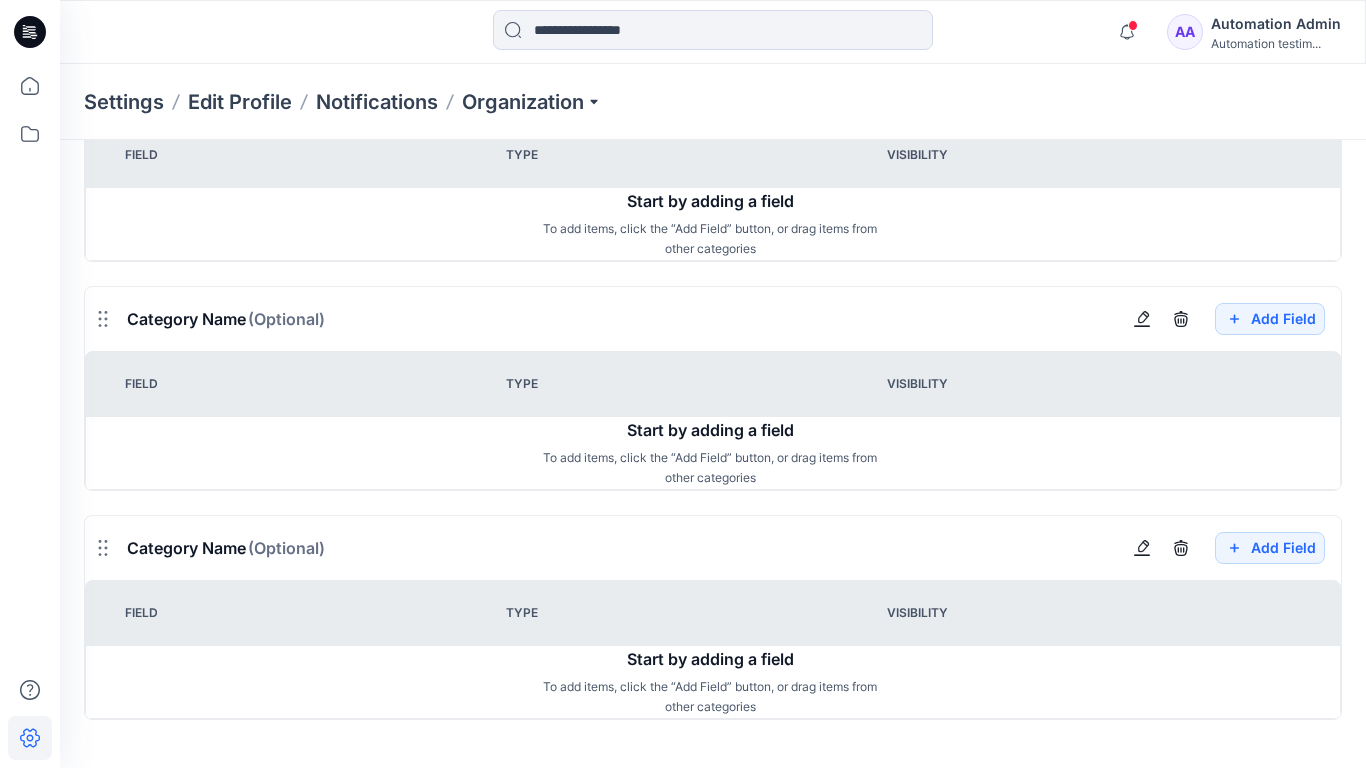 click on "Automation Admin" at bounding box center [1276, 24] 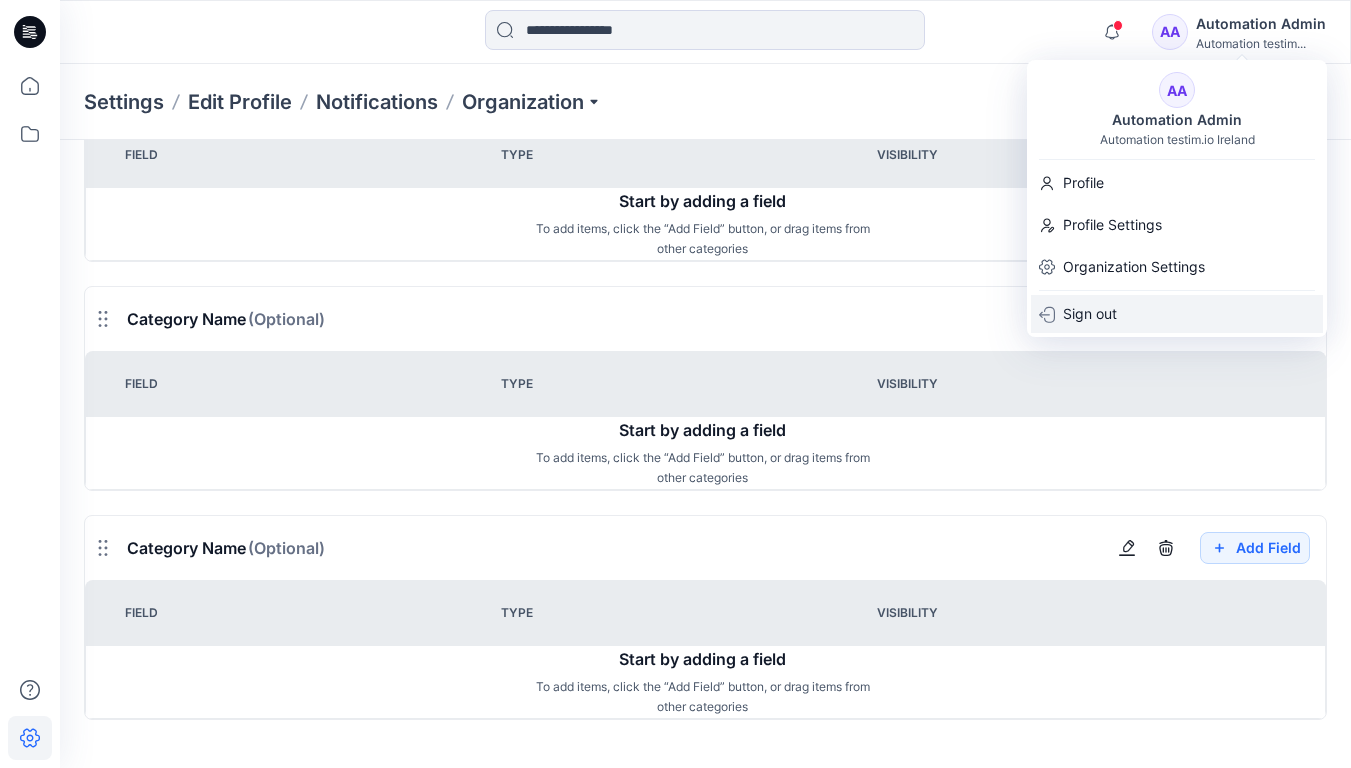 click on "Sign out" at bounding box center (1177, 314) 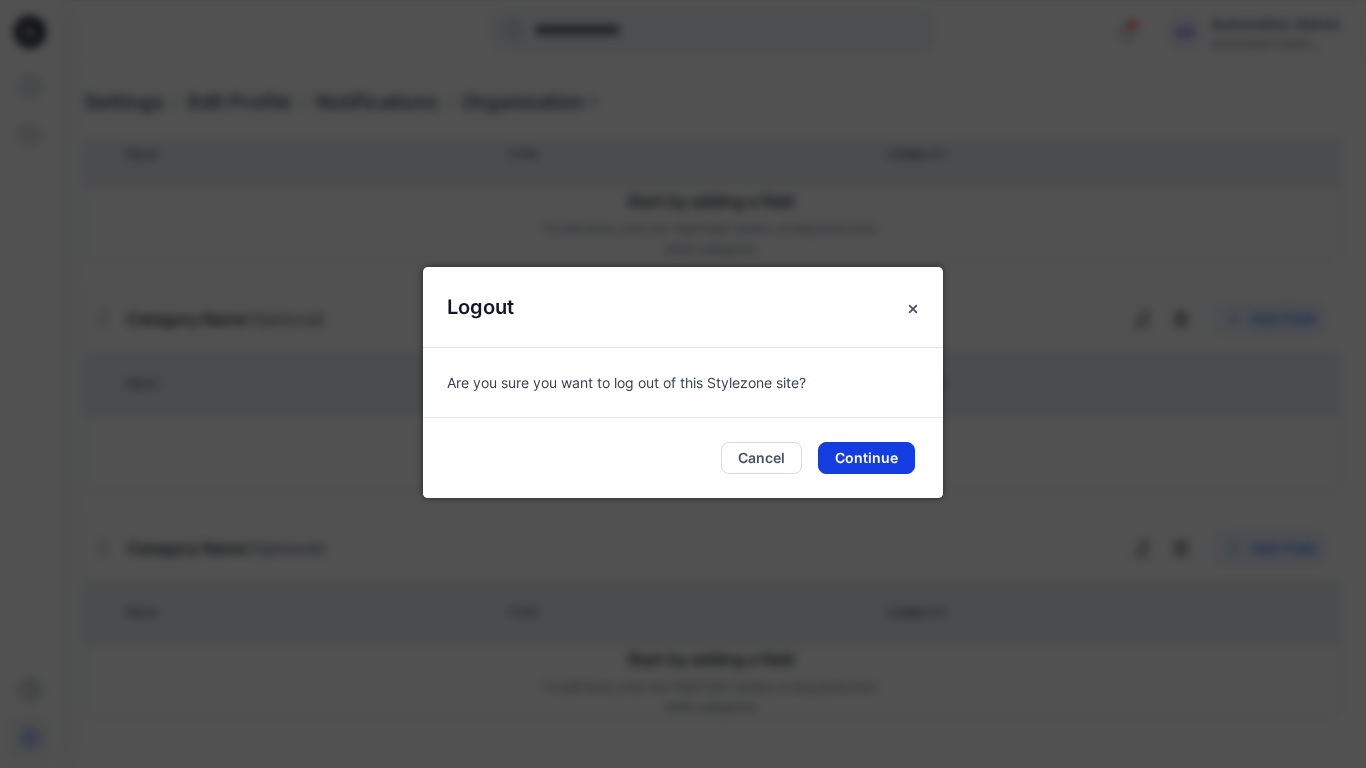 click on "Continue" at bounding box center (866, 458) 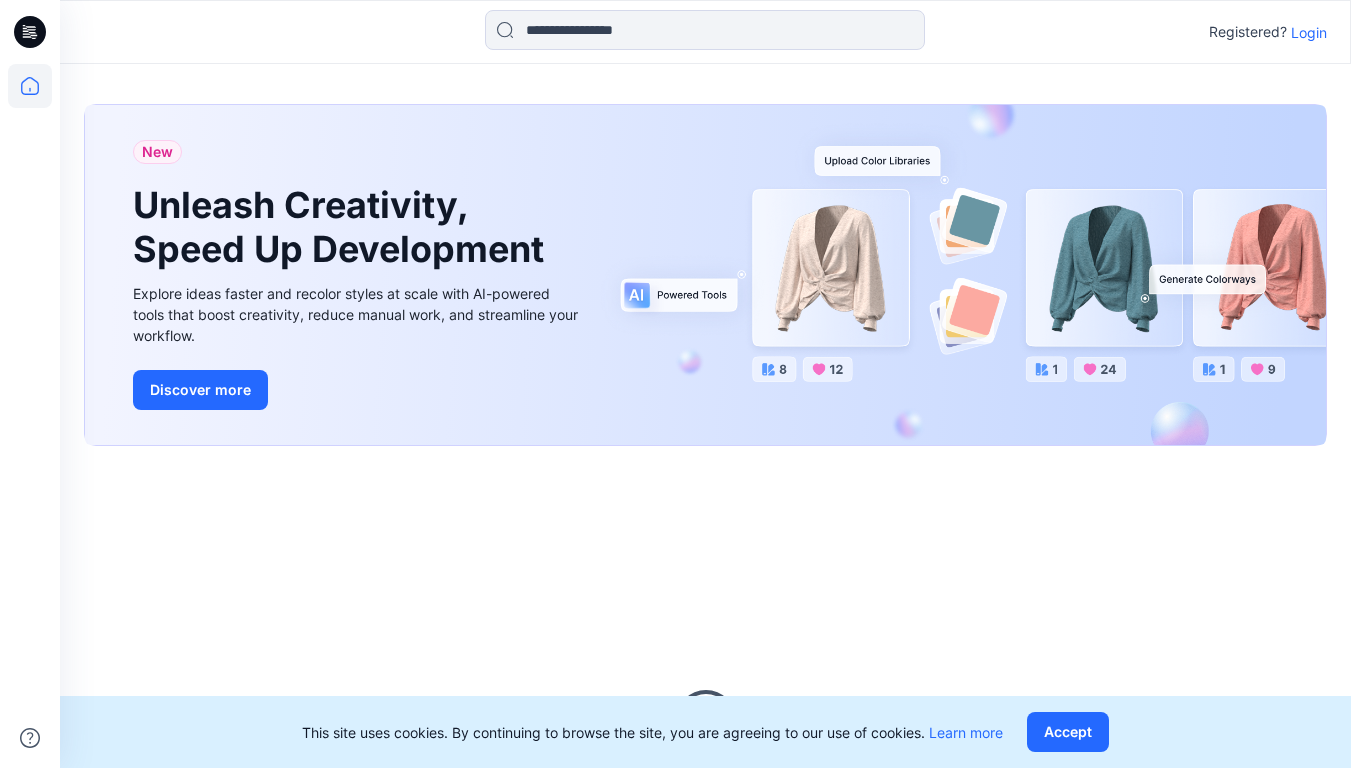 scroll, scrollTop: 0, scrollLeft: 0, axis: both 